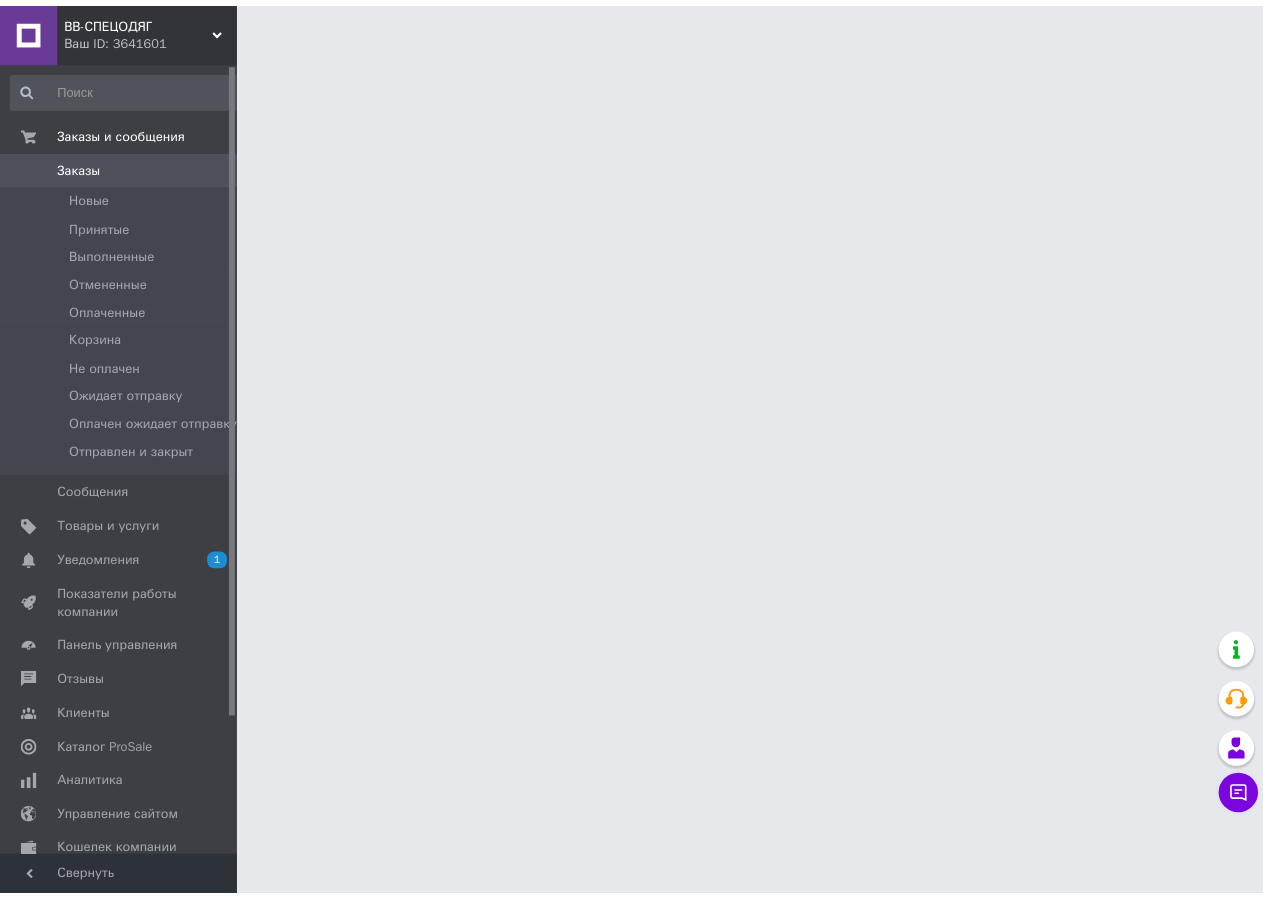scroll, scrollTop: 0, scrollLeft: 0, axis: both 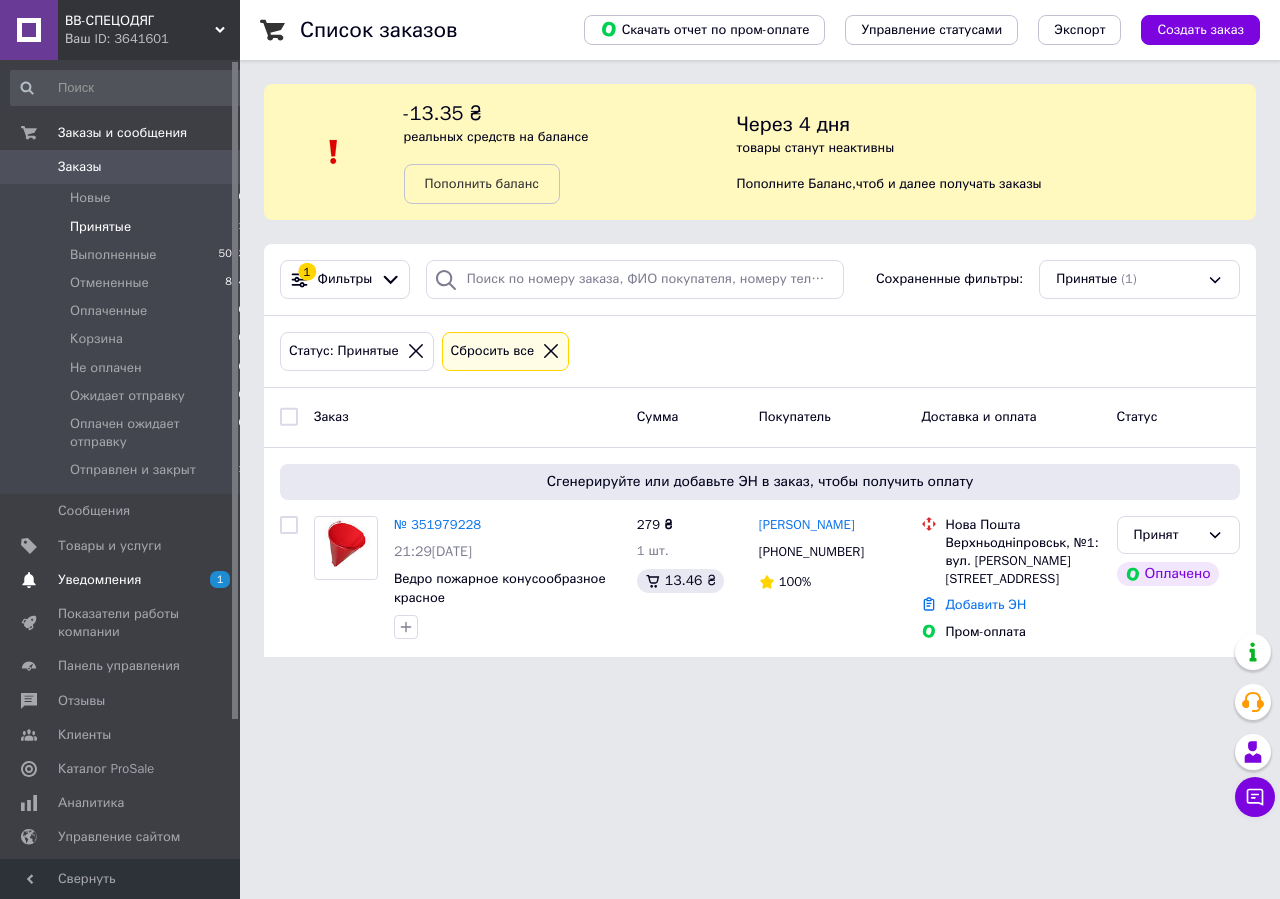 click on "Уведомления" at bounding box center (99, 580) 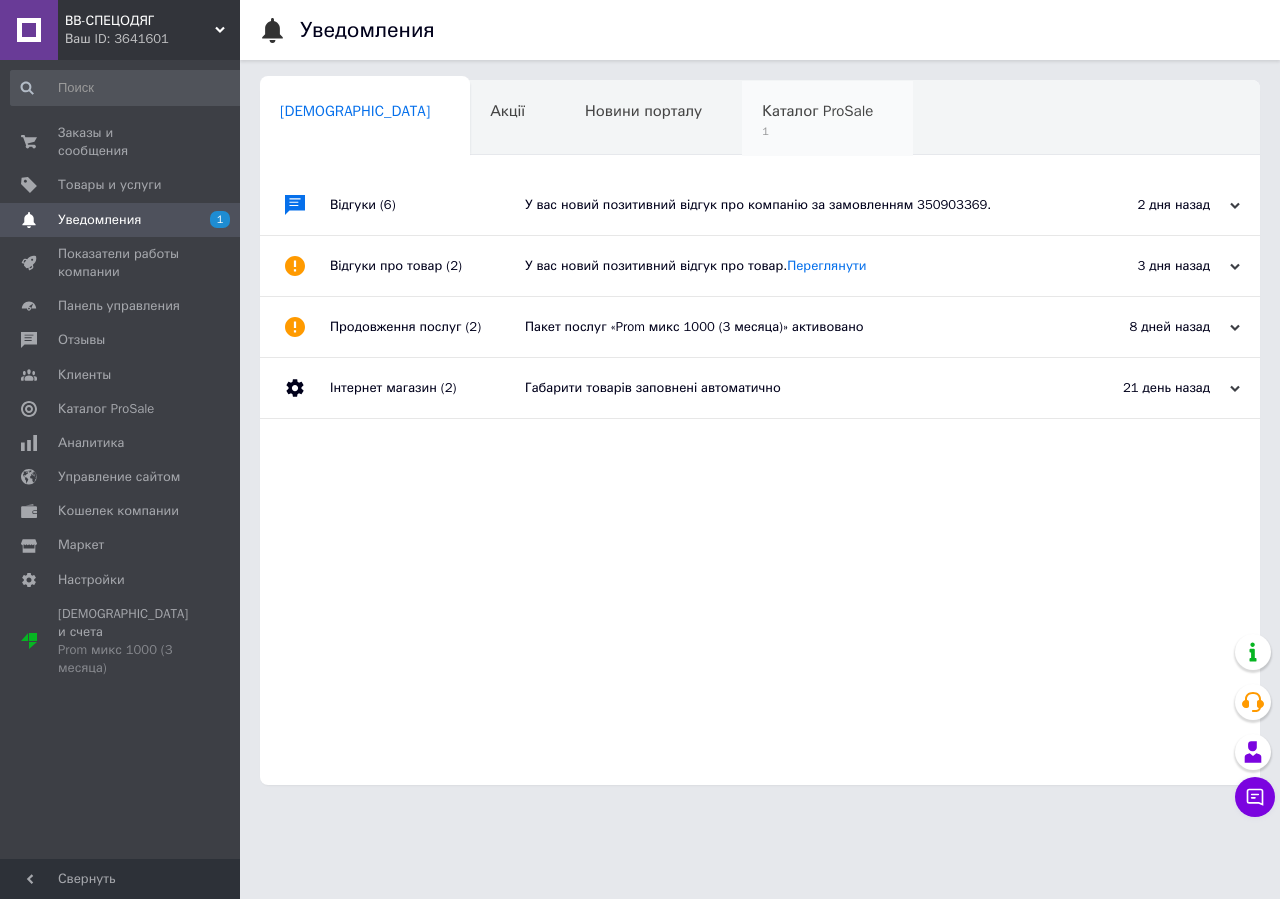 click on "Каталог ProSale" at bounding box center (817, 111) 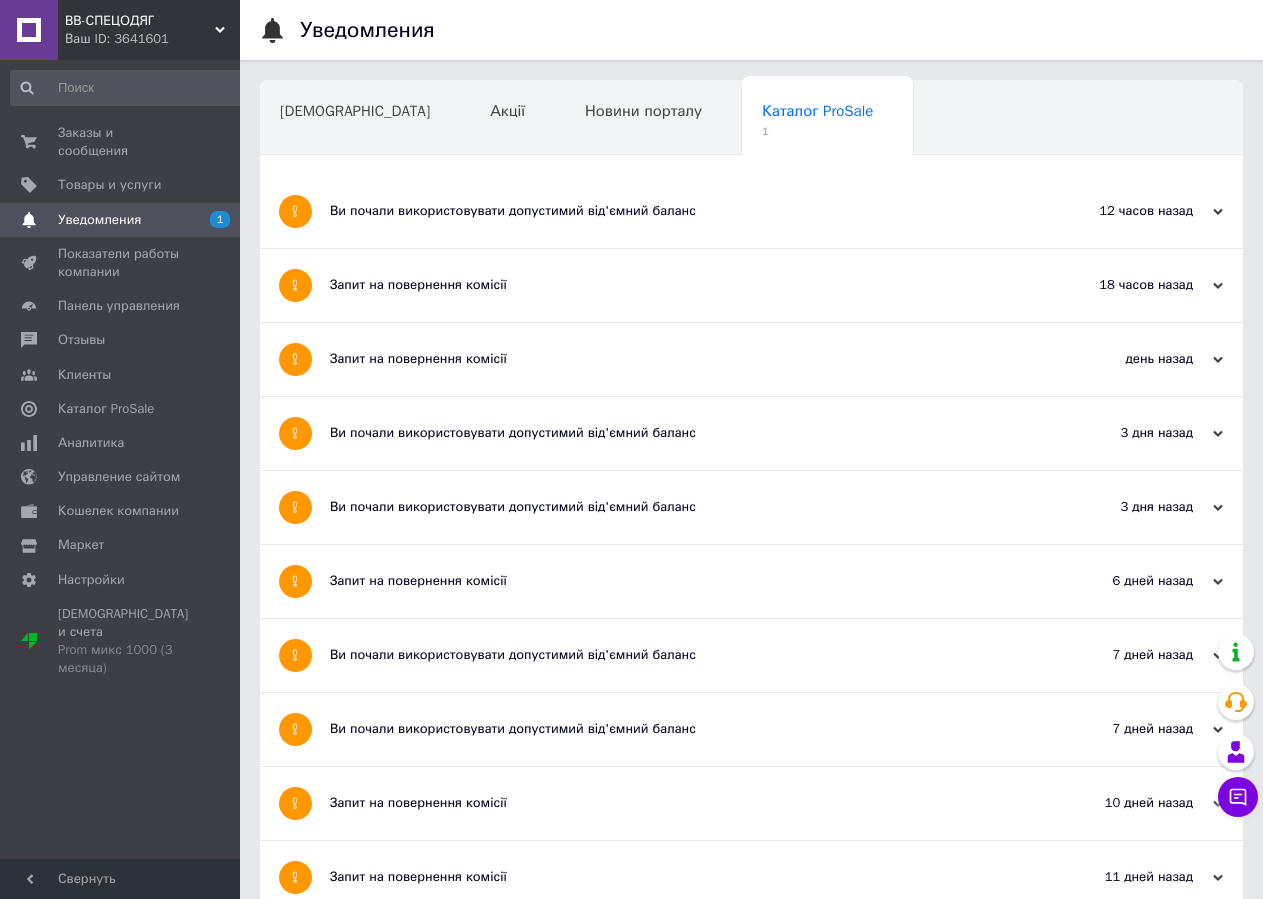 click on "Ви почали використовувати допустимий від'ємний баланс" at bounding box center (676, 211) 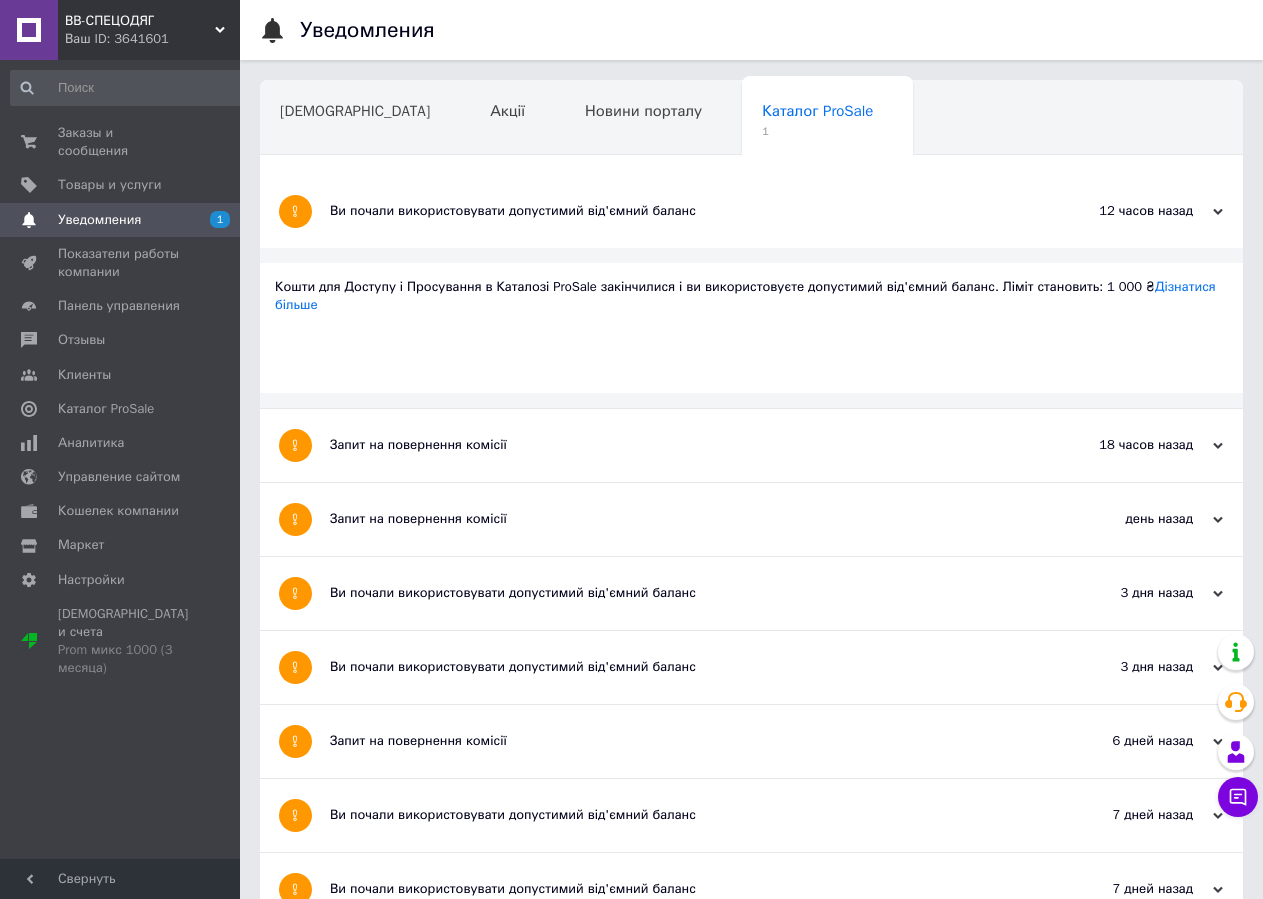 click on "Навчання та заходи" at bounding box center (361, 195) 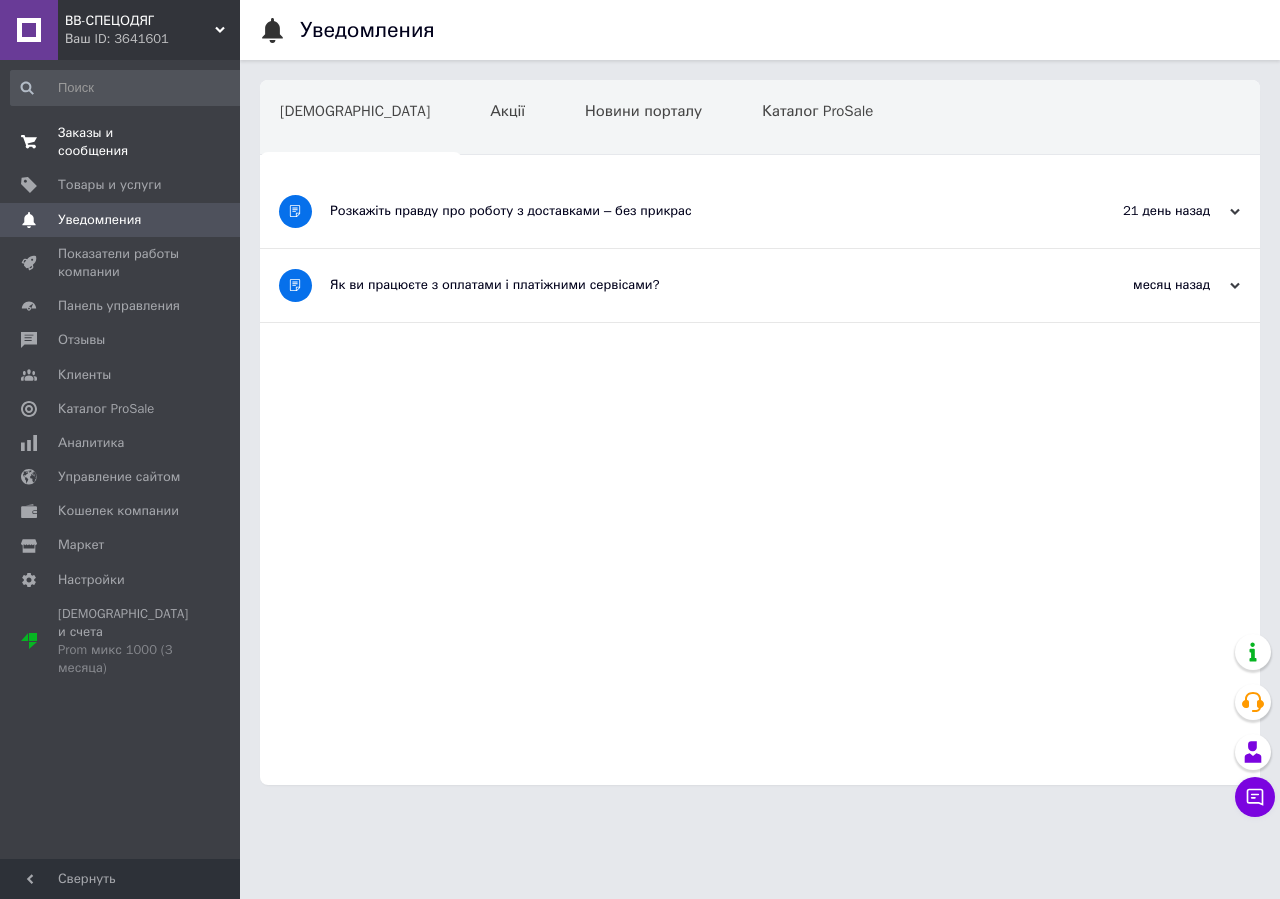 click on "Заказы и сообщения" at bounding box center [121, 142] 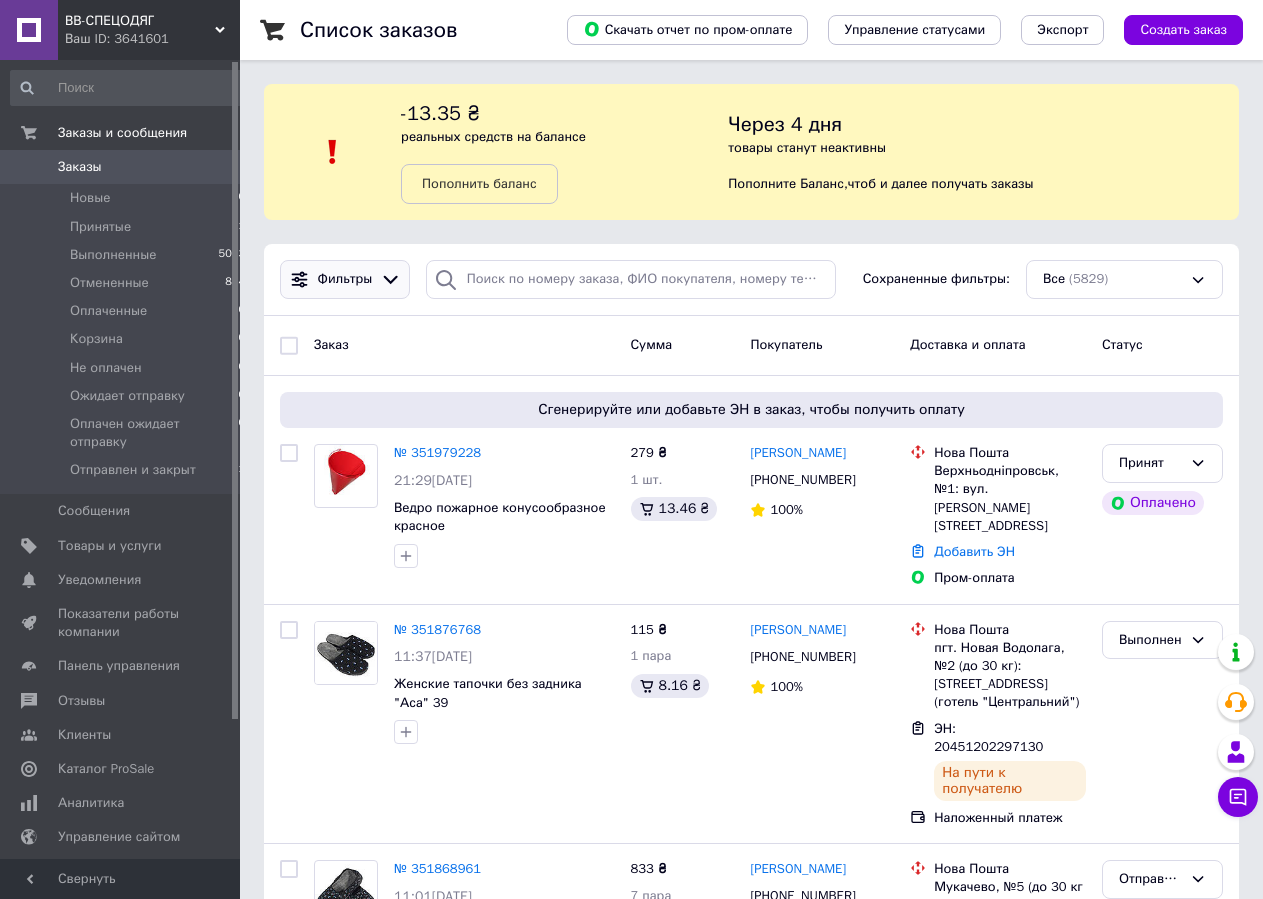 click at bounding box center (390, 279) 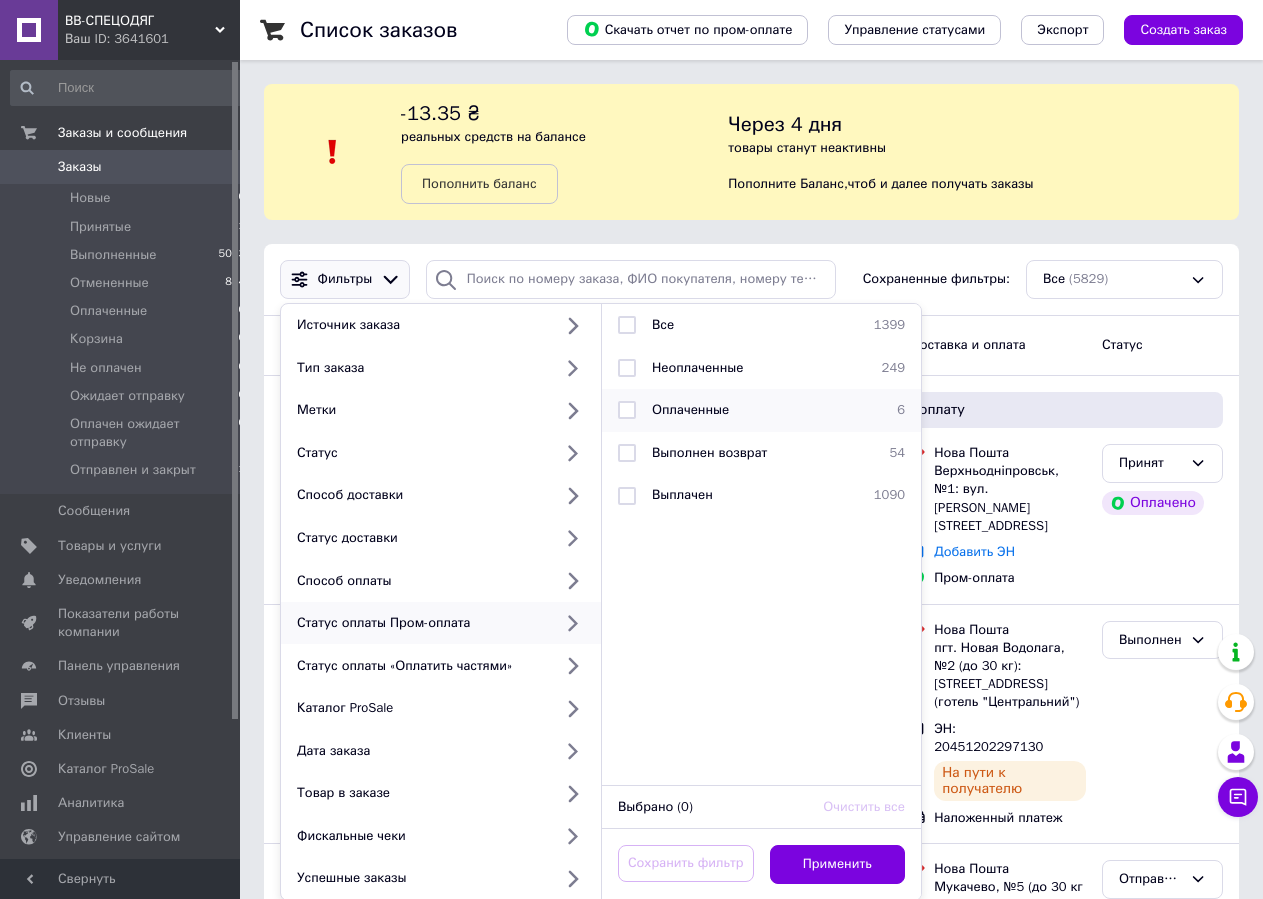 click at bounding box center (627, 410) 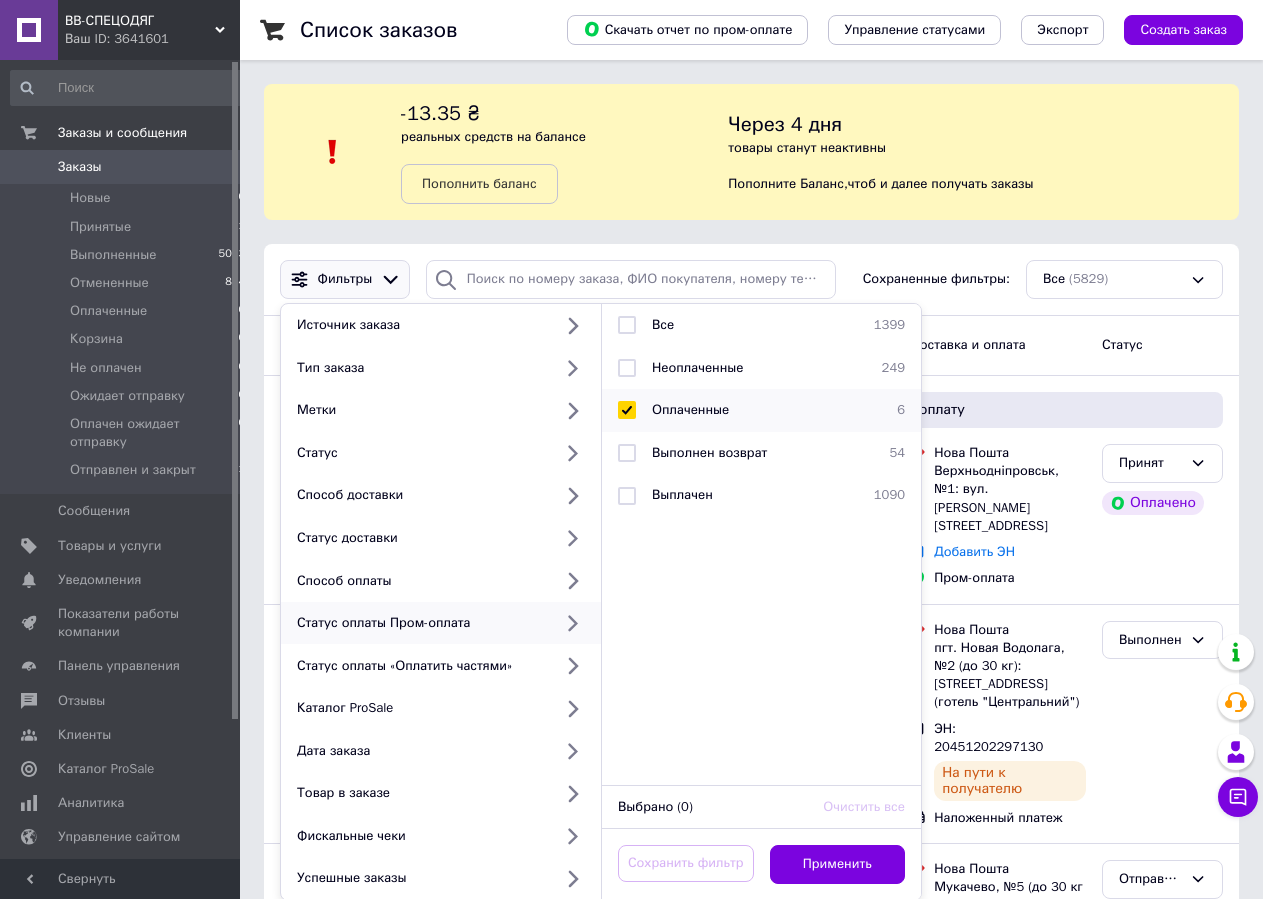 checkbox on "true" 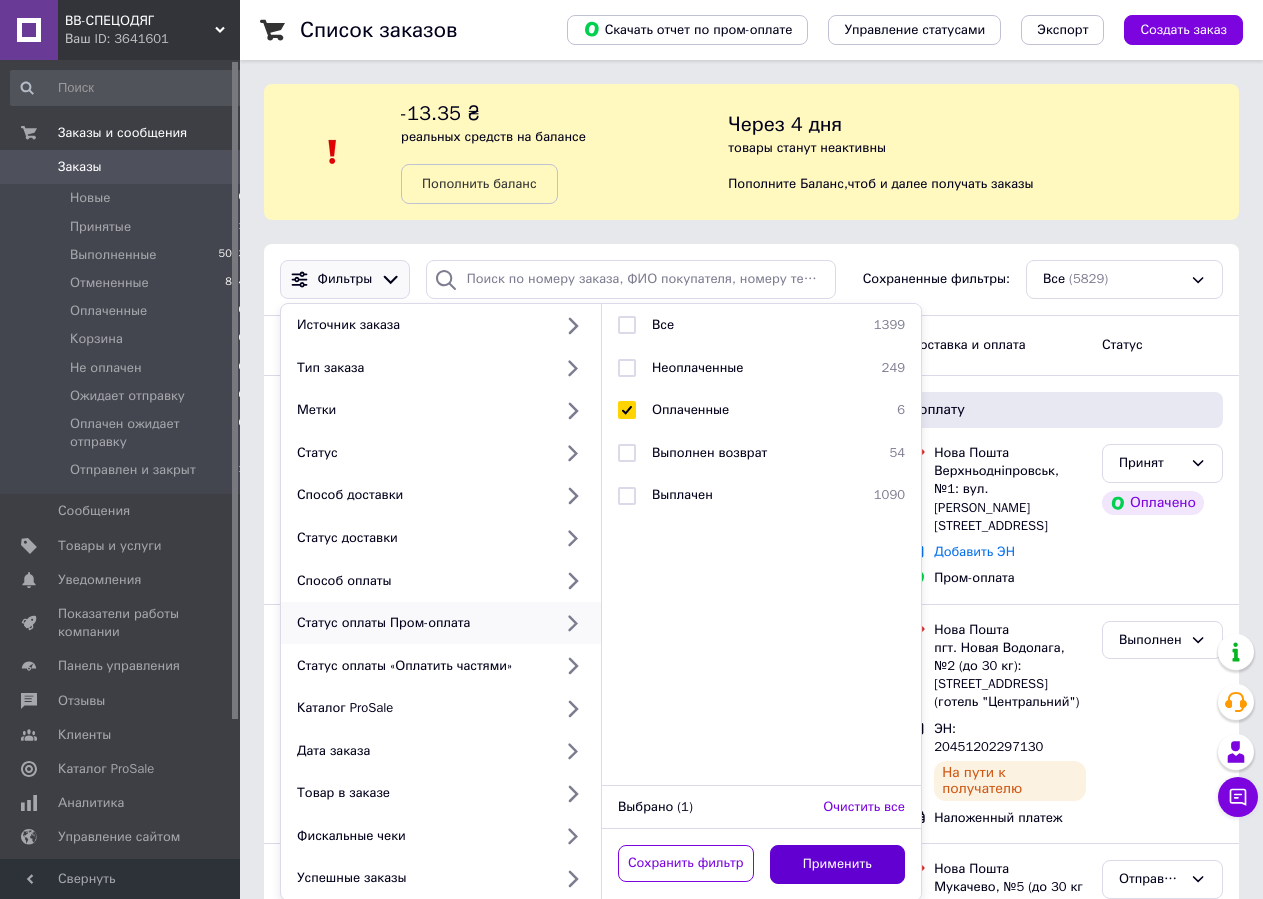 click on "Применить" at bounding box center [838, 864] 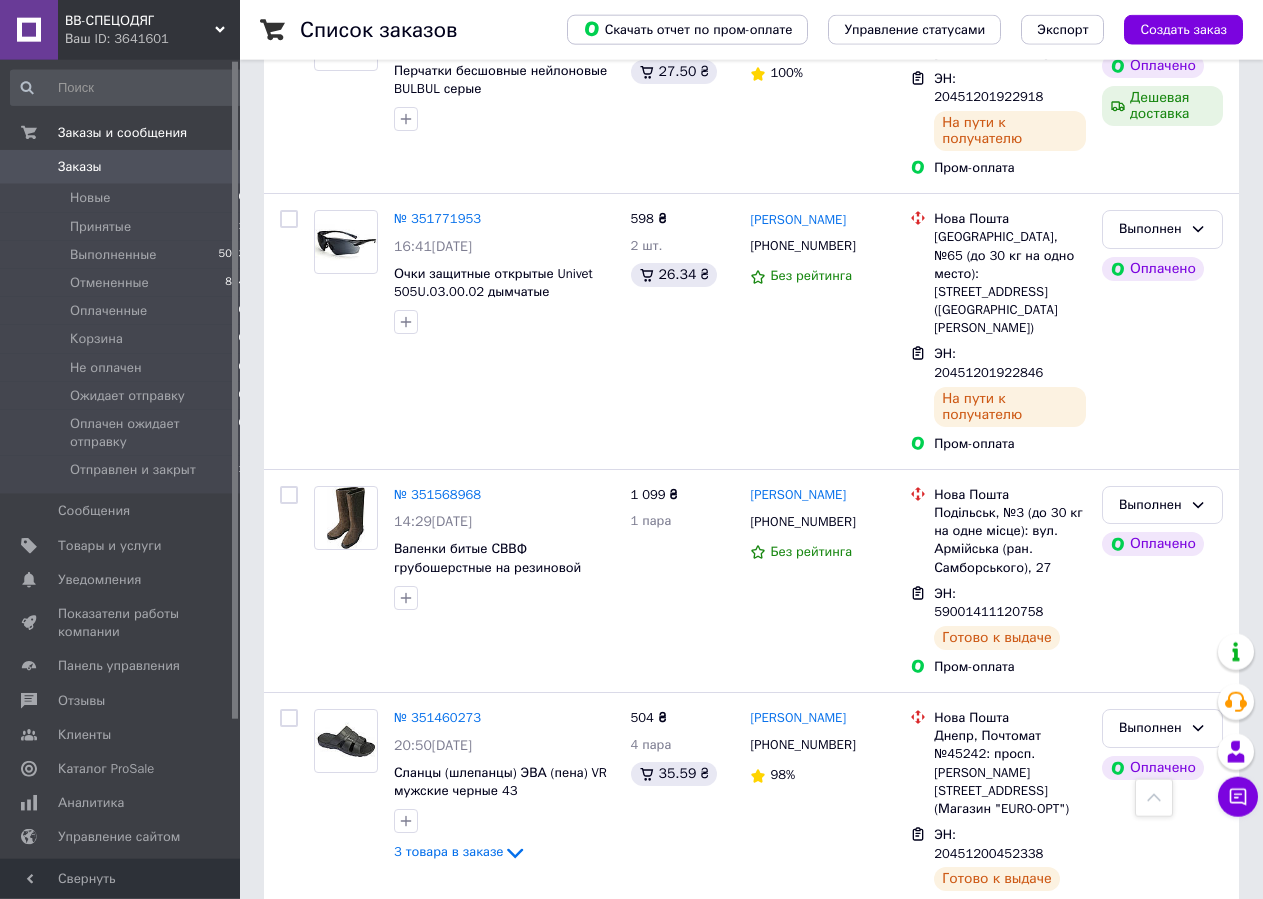 scroll, scrollTop: 800, scrollLeft: 0, axis: vertical 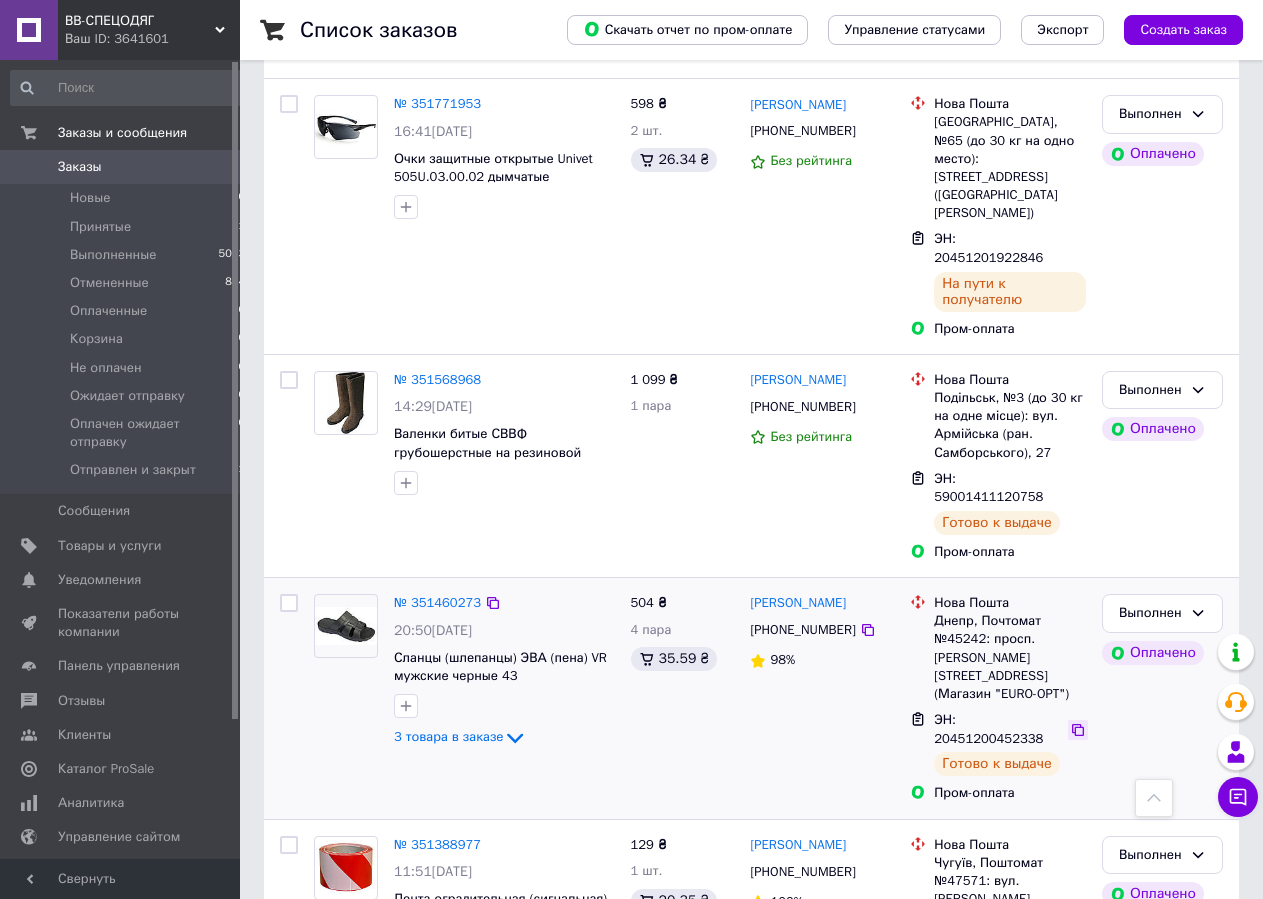 click at bounding box center (1078, 730) 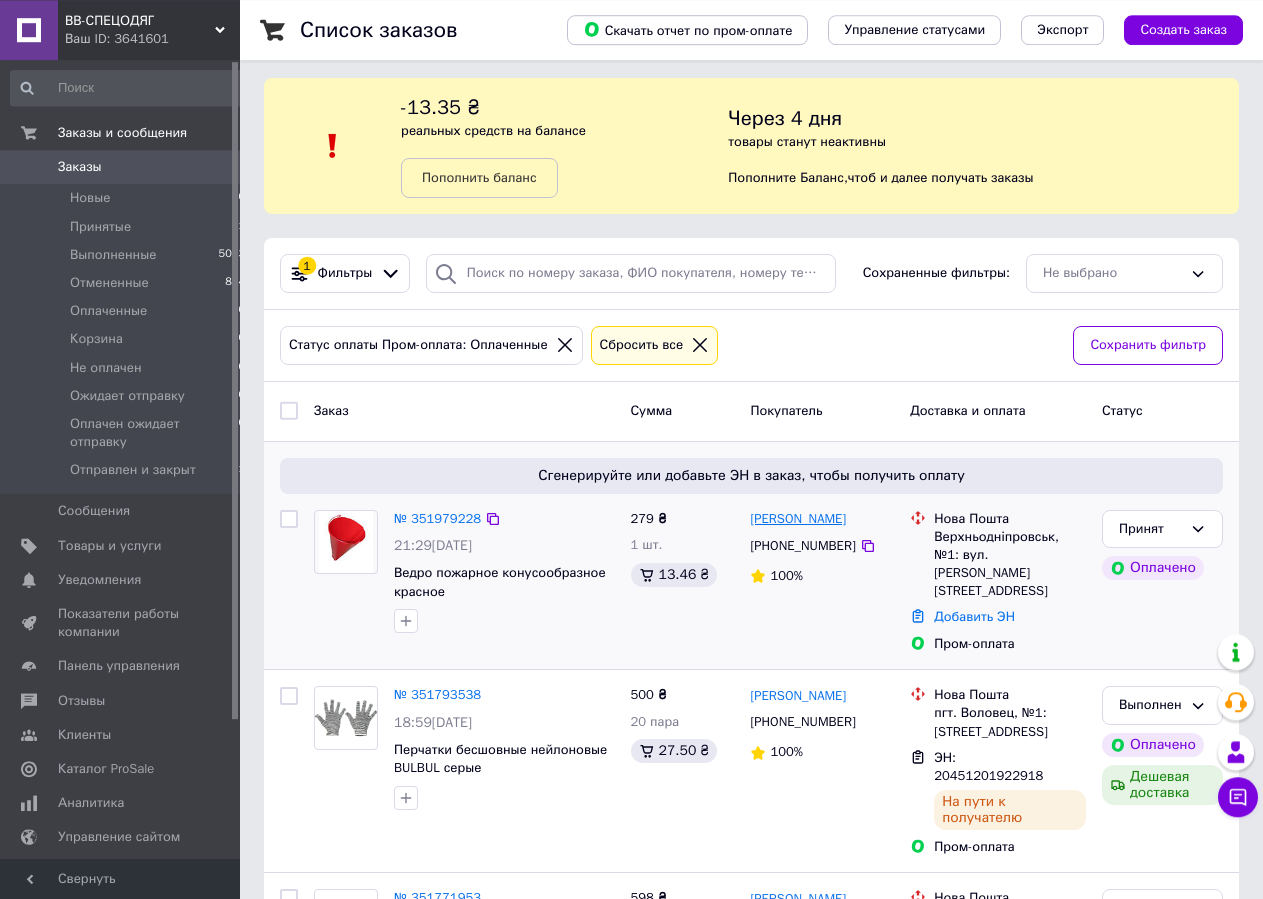 scroll, scrollTop: 0, scrollLeft: 0, axis: both 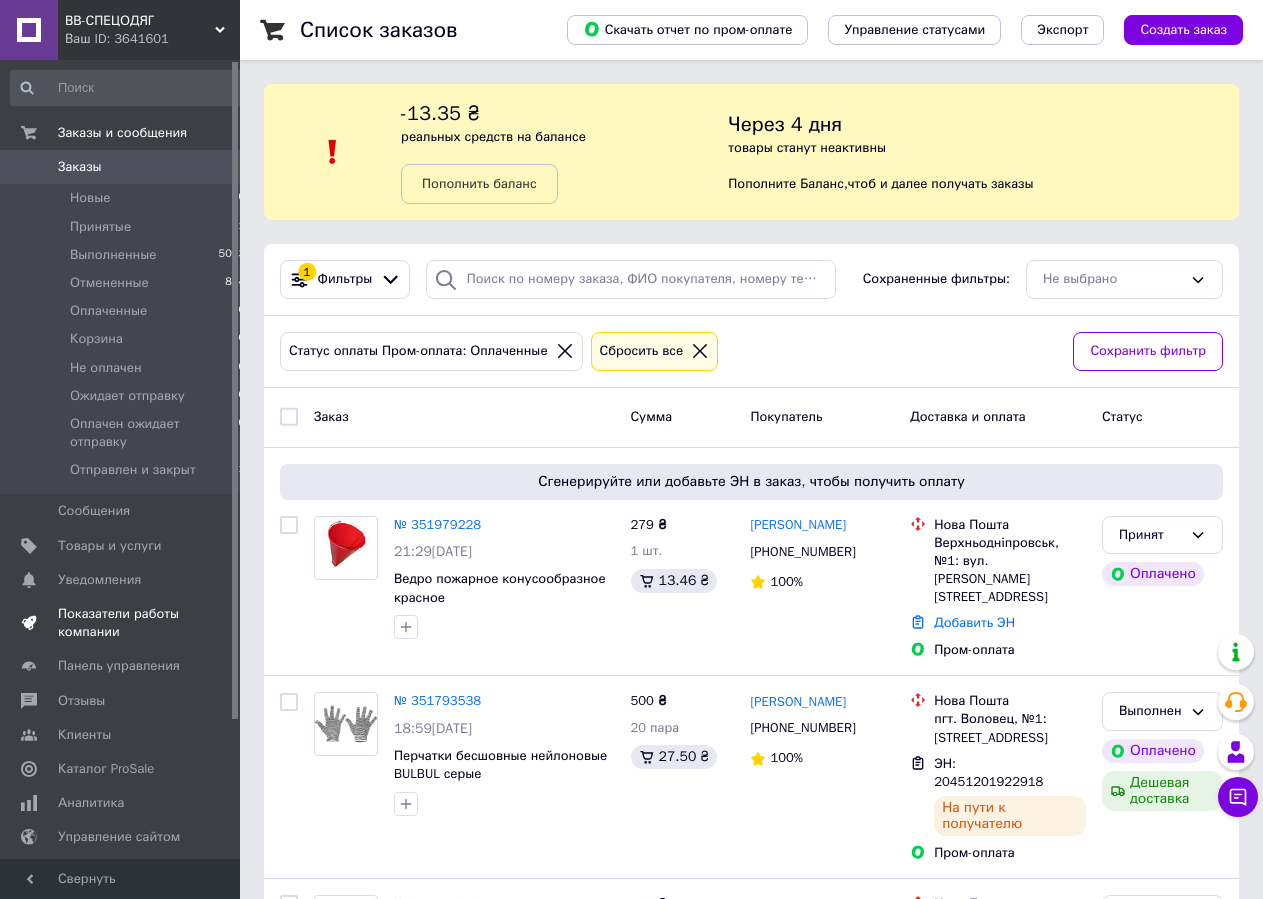 click on "Показатели работы компании" at bounding box center [121, 623] 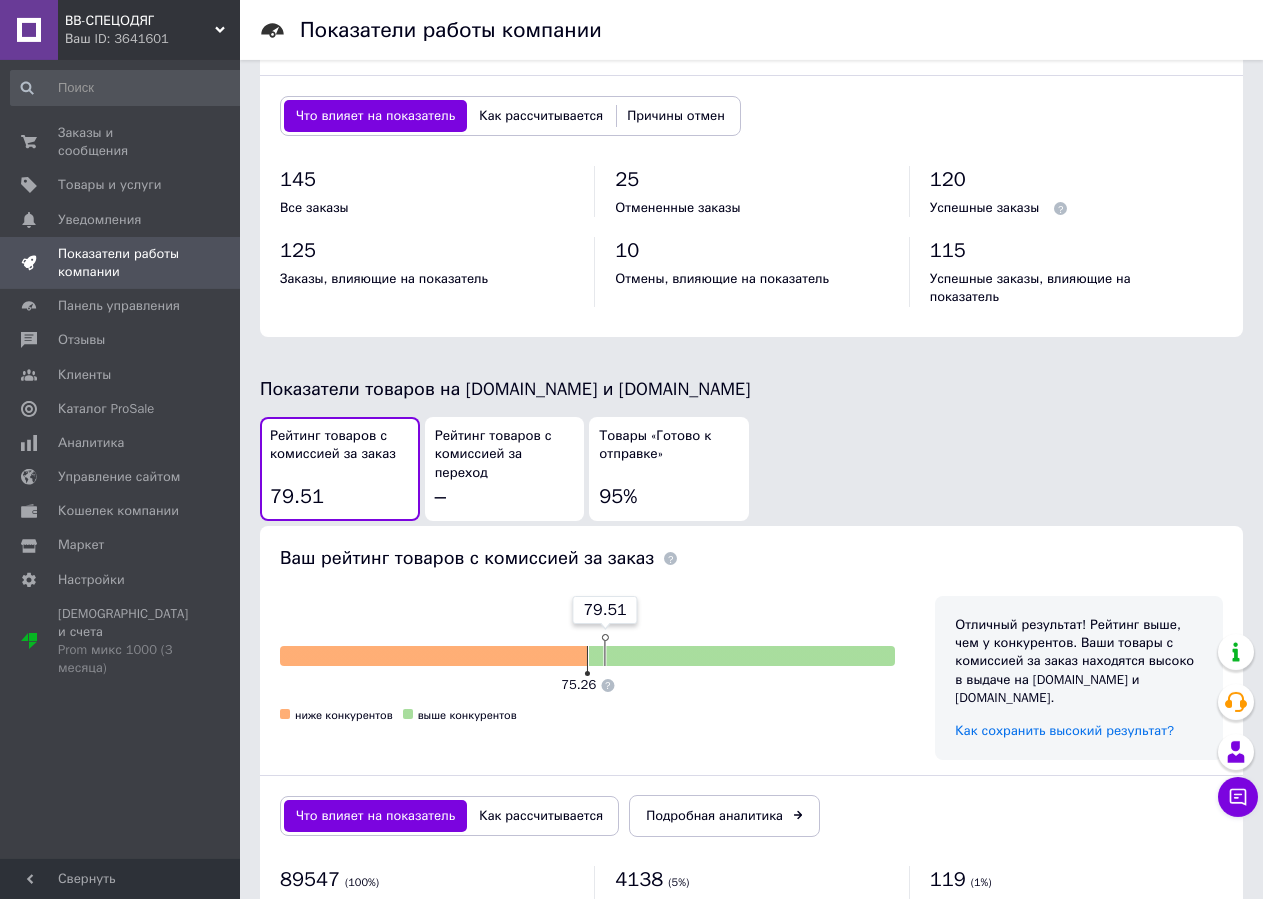 scroll, scrollTop: 816, scrollLeft: 0, axis: vertical 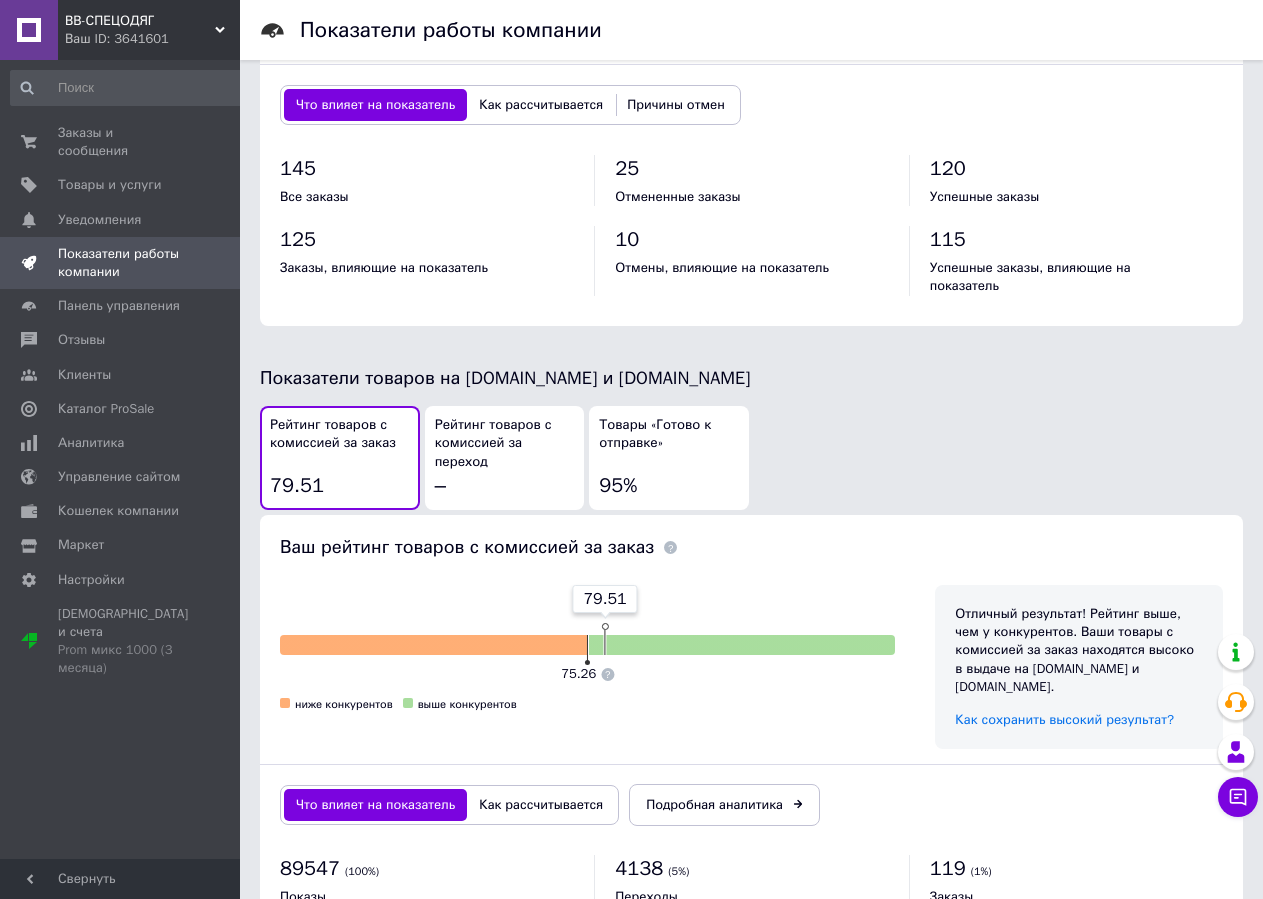 click on "Товары «Готово к отправке»" at bounding box center [669, 434] 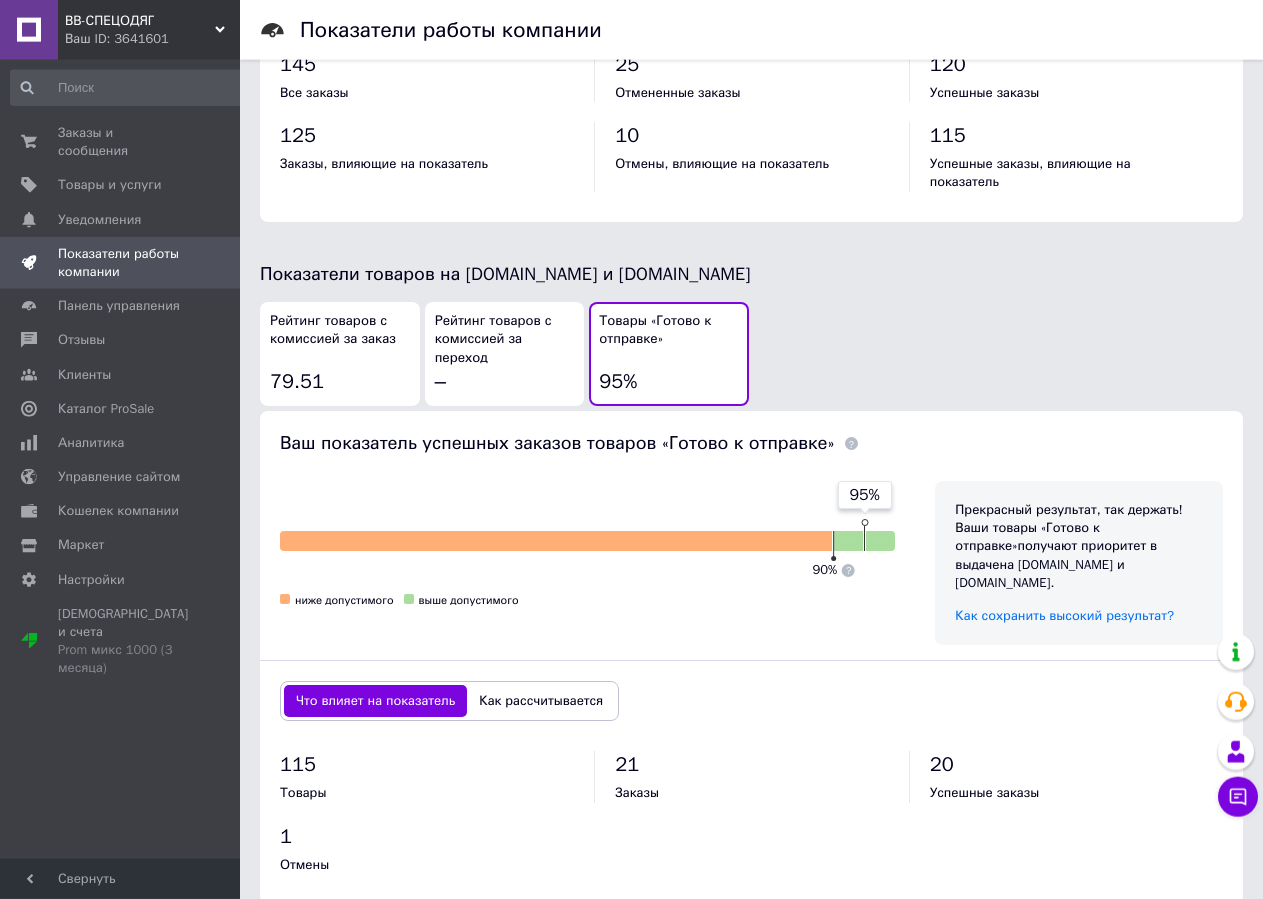 scroll, scrollTop: 928, scrollLeft: 0, axis: vertical 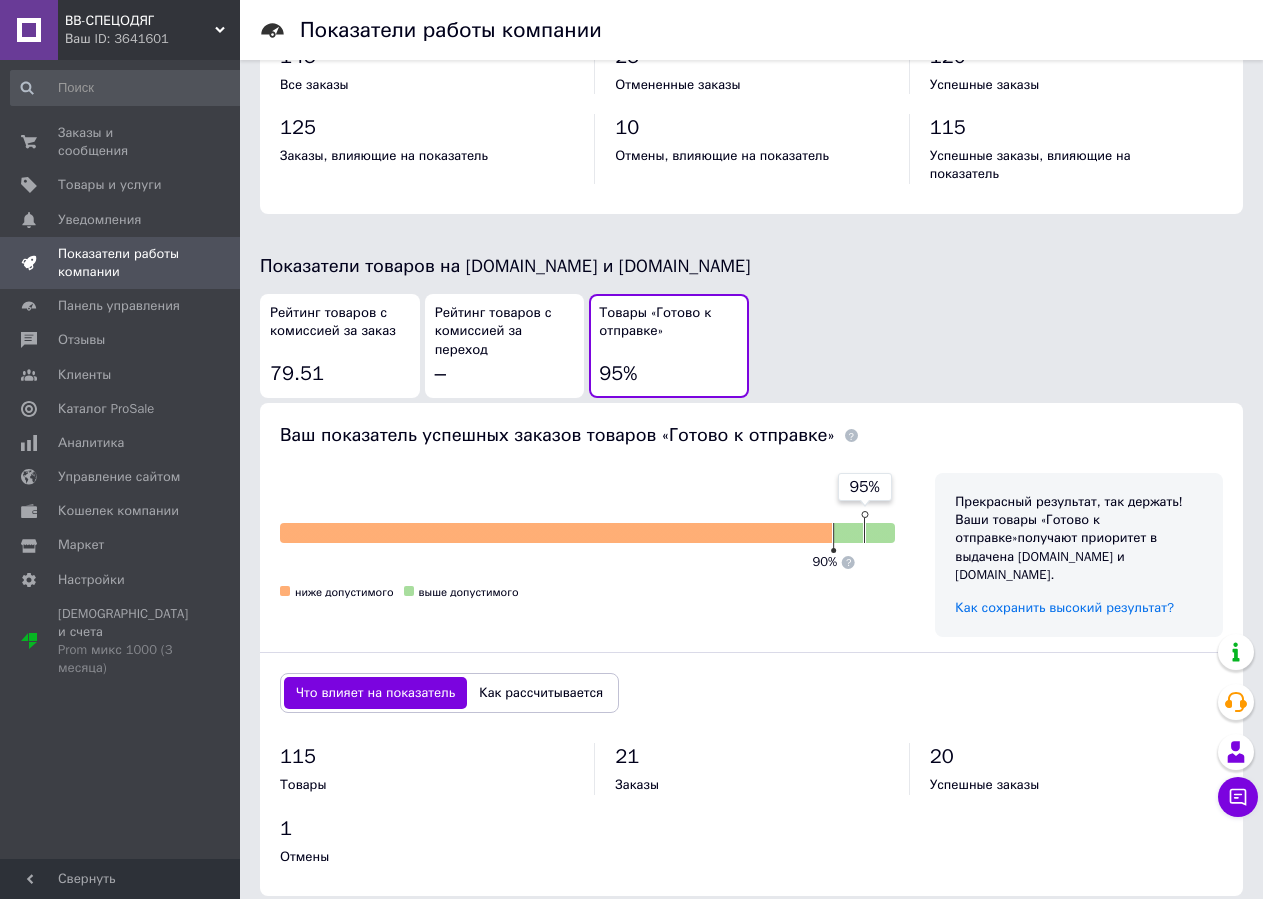 click on "Рейтинг товаров с комиссией за заказ" at bounding box center [340, 322] 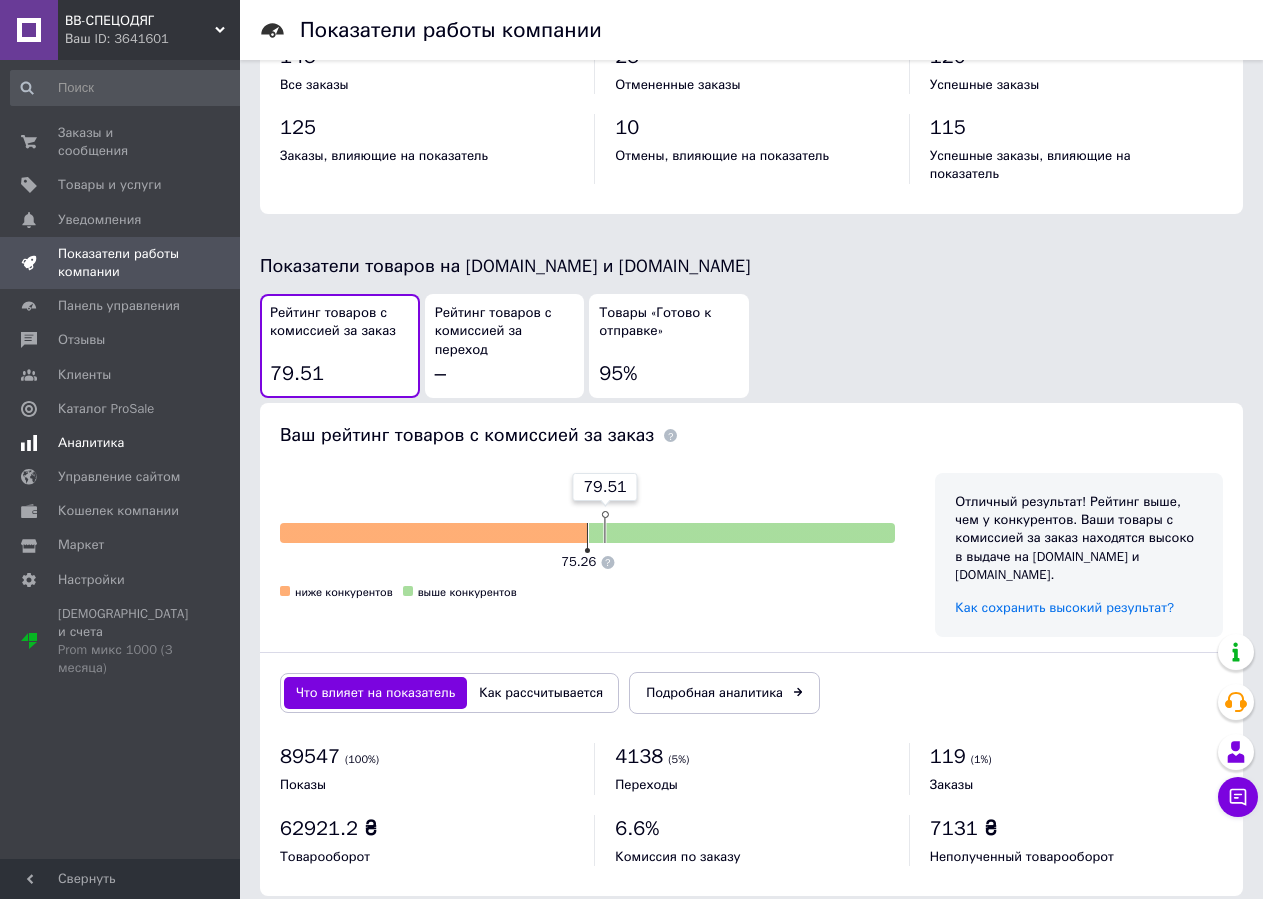 click on "Аналитика" at bounding box center [128, 443] 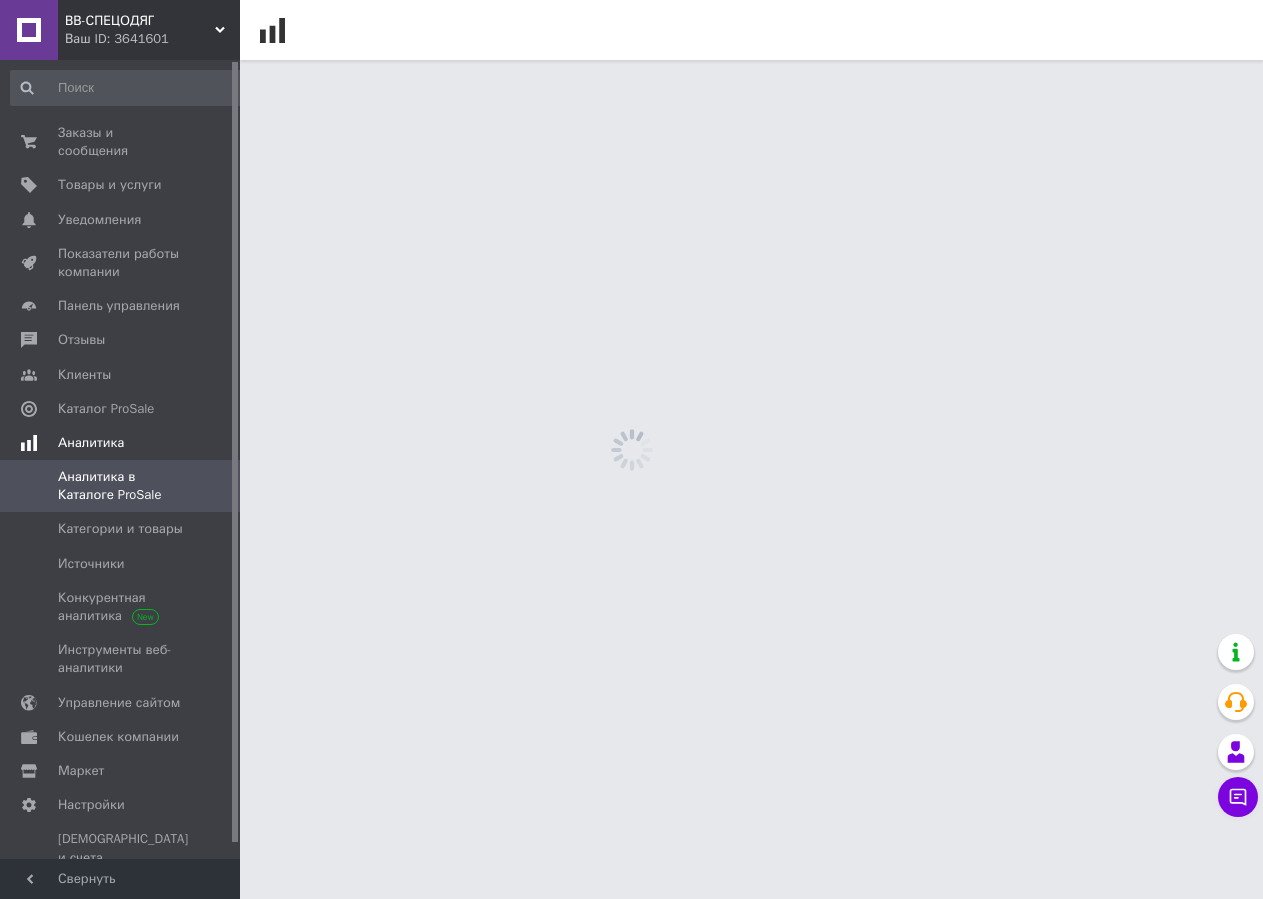 scroll, scrollTop: 0, scrollLeft: 0, axis: both 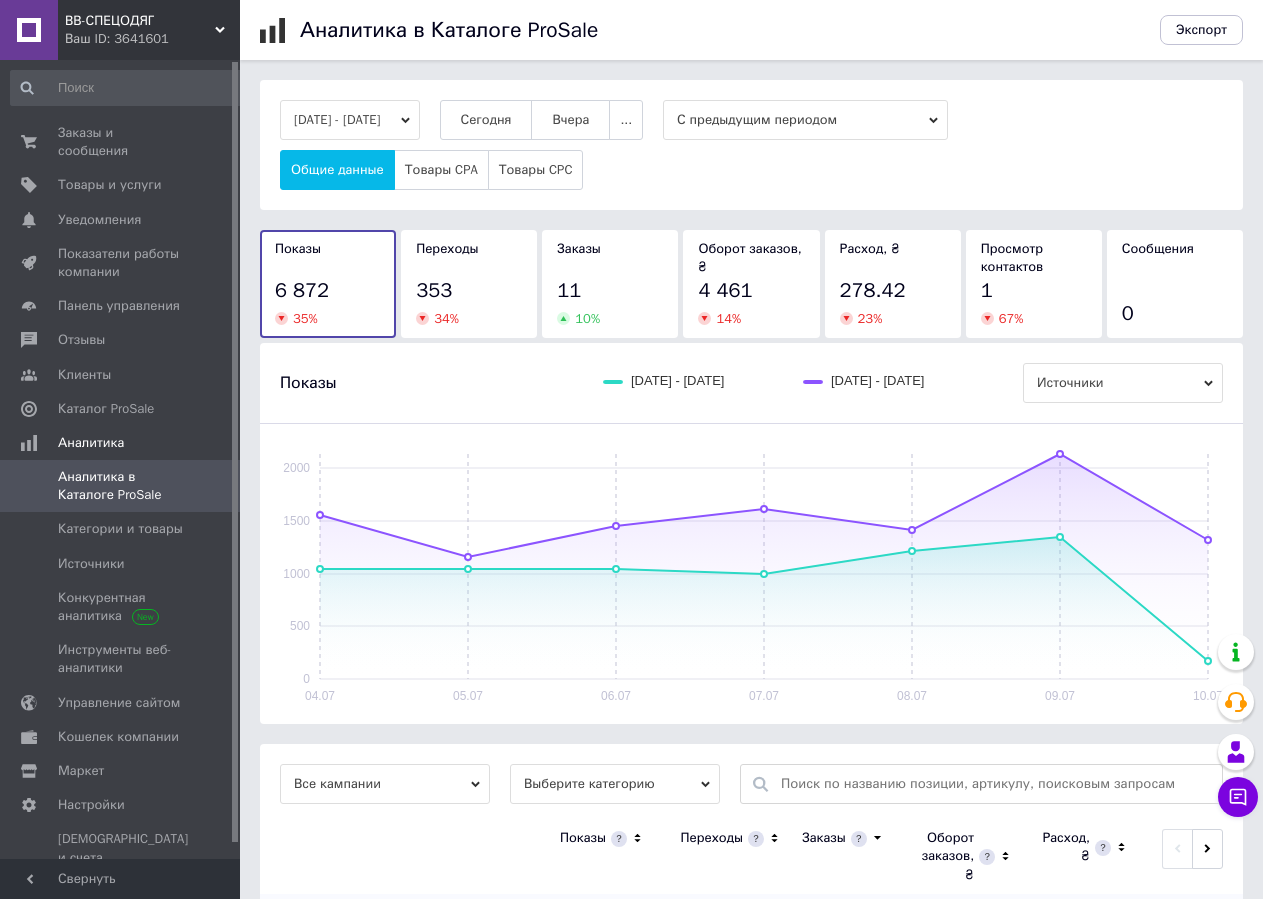 click on "С предыдущим периодом" at bounding box center (805, 120) 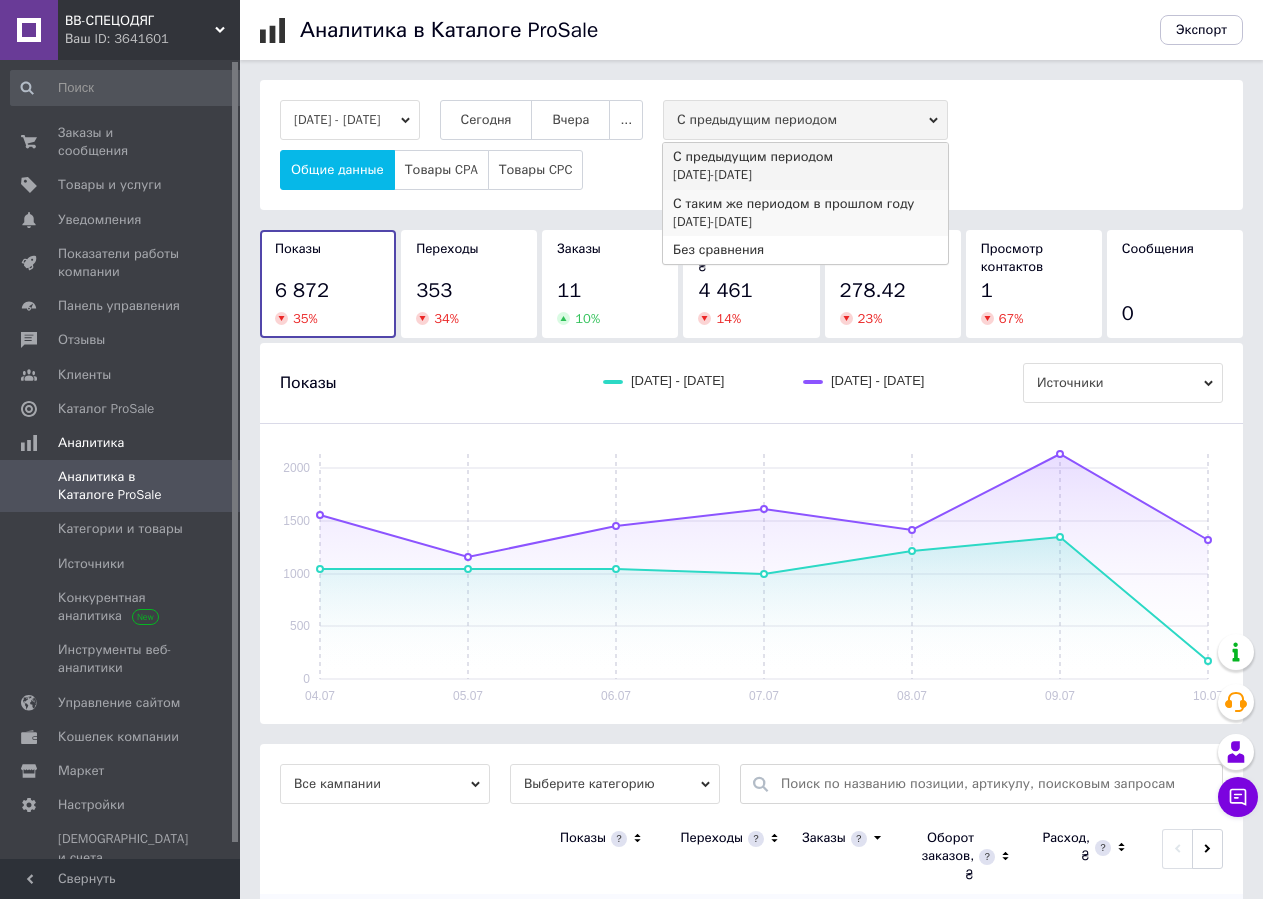 click on "04.07.2024  -  10.07.2024" at bounding box center (805, 222) 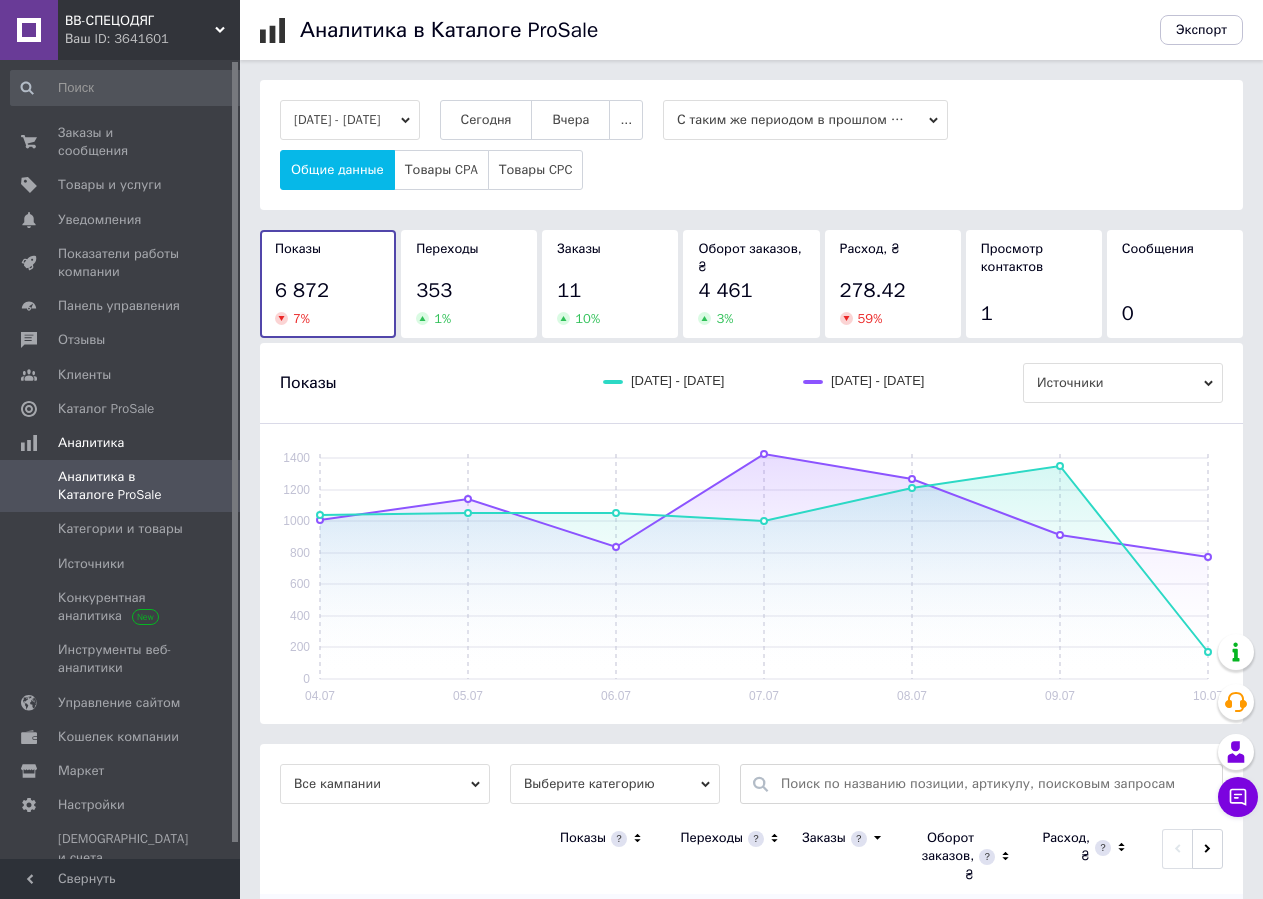 click on "Заказы 11 10 %" at bounding box center [610, 284] 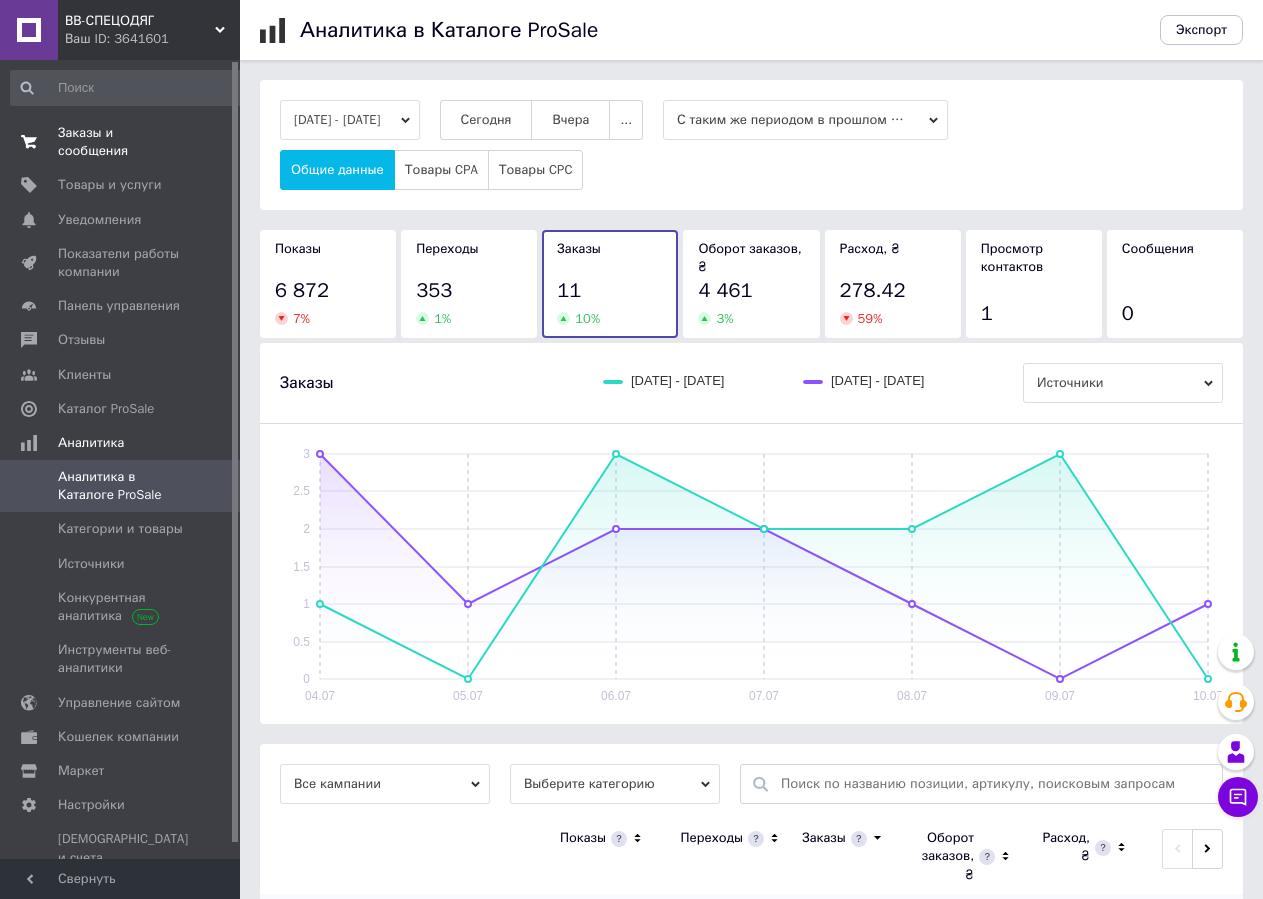 click on "Заказы и сообщения" at bounding box center [121, 142] 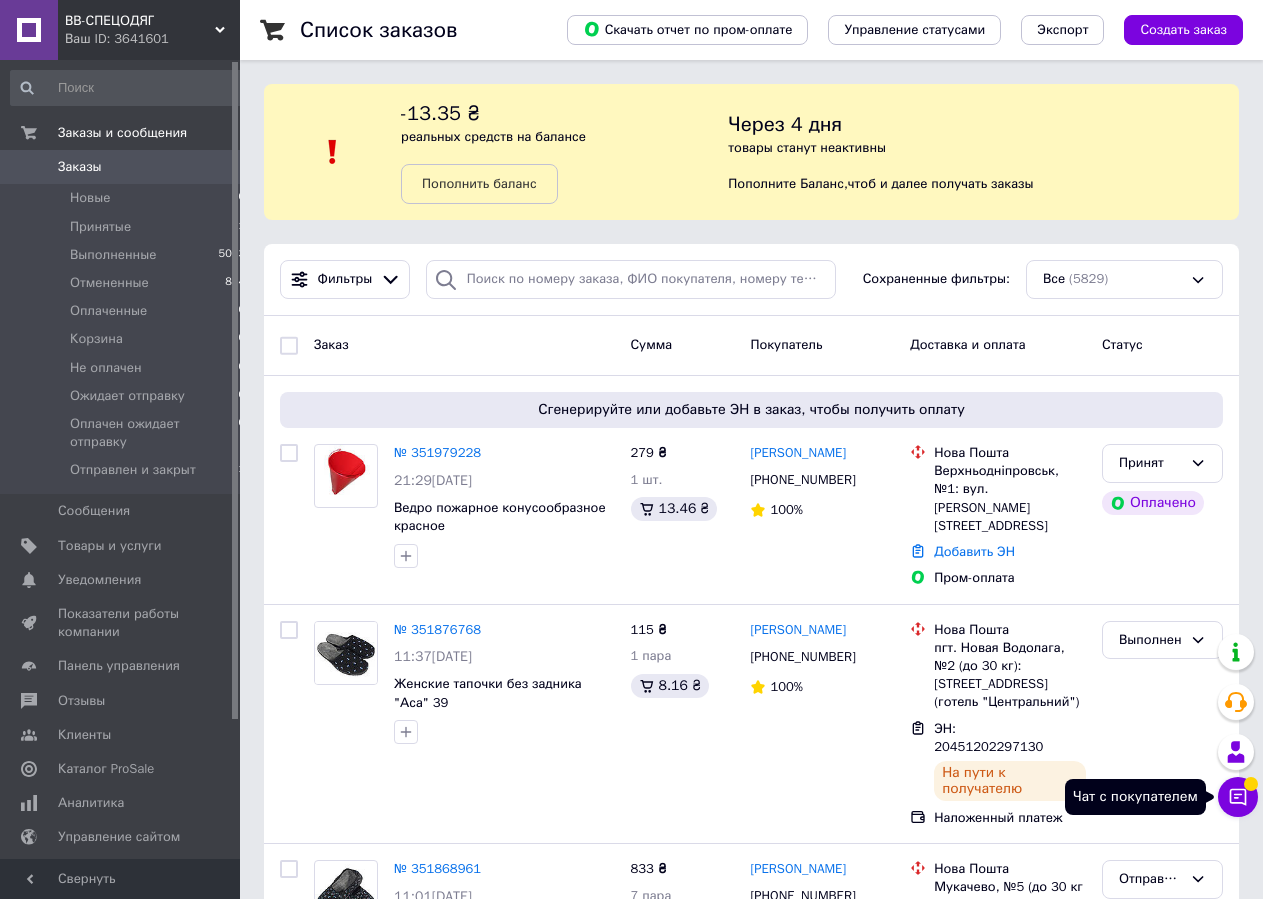 click 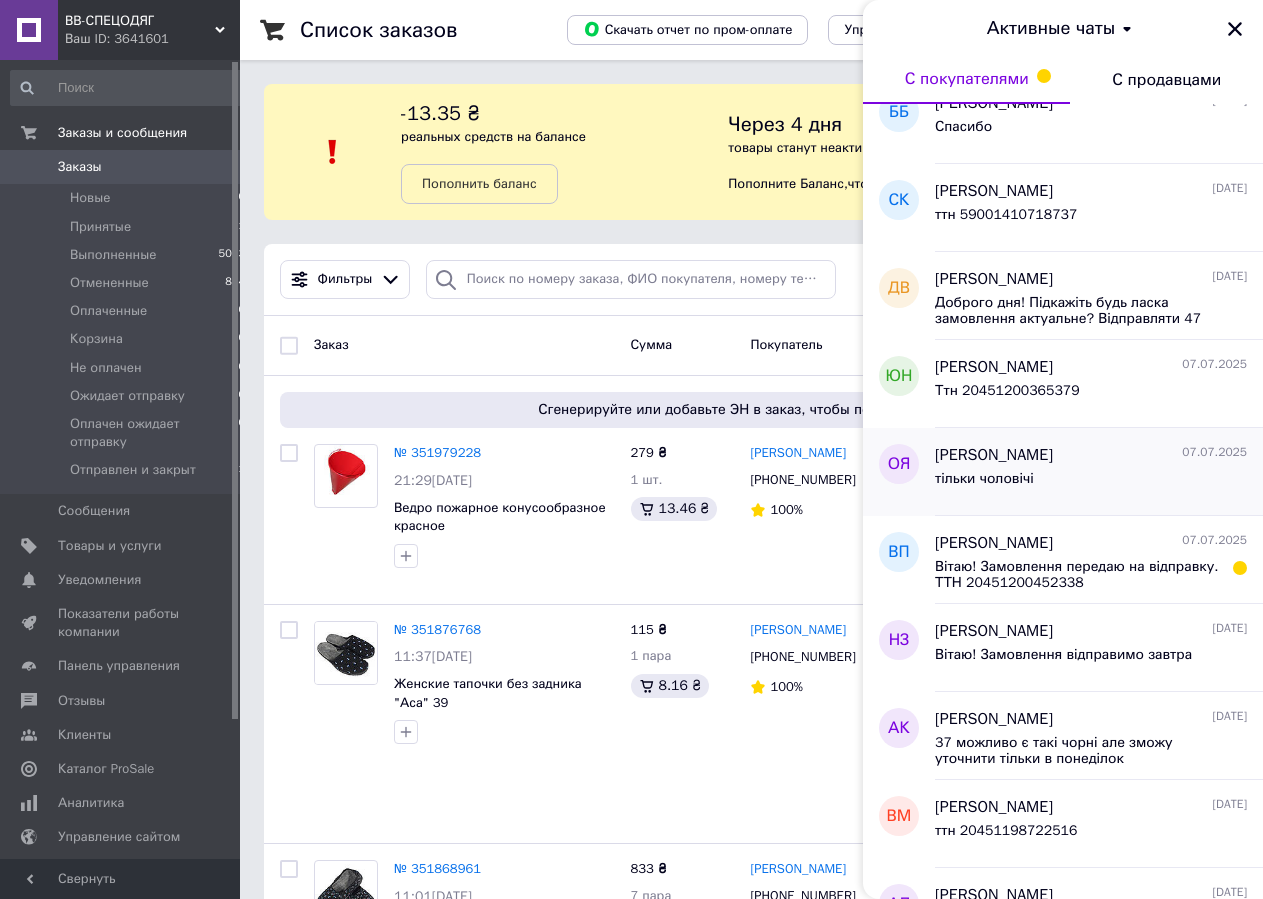 scroll, scrollTop: 570, scrollLeft: 0, axis: vertical 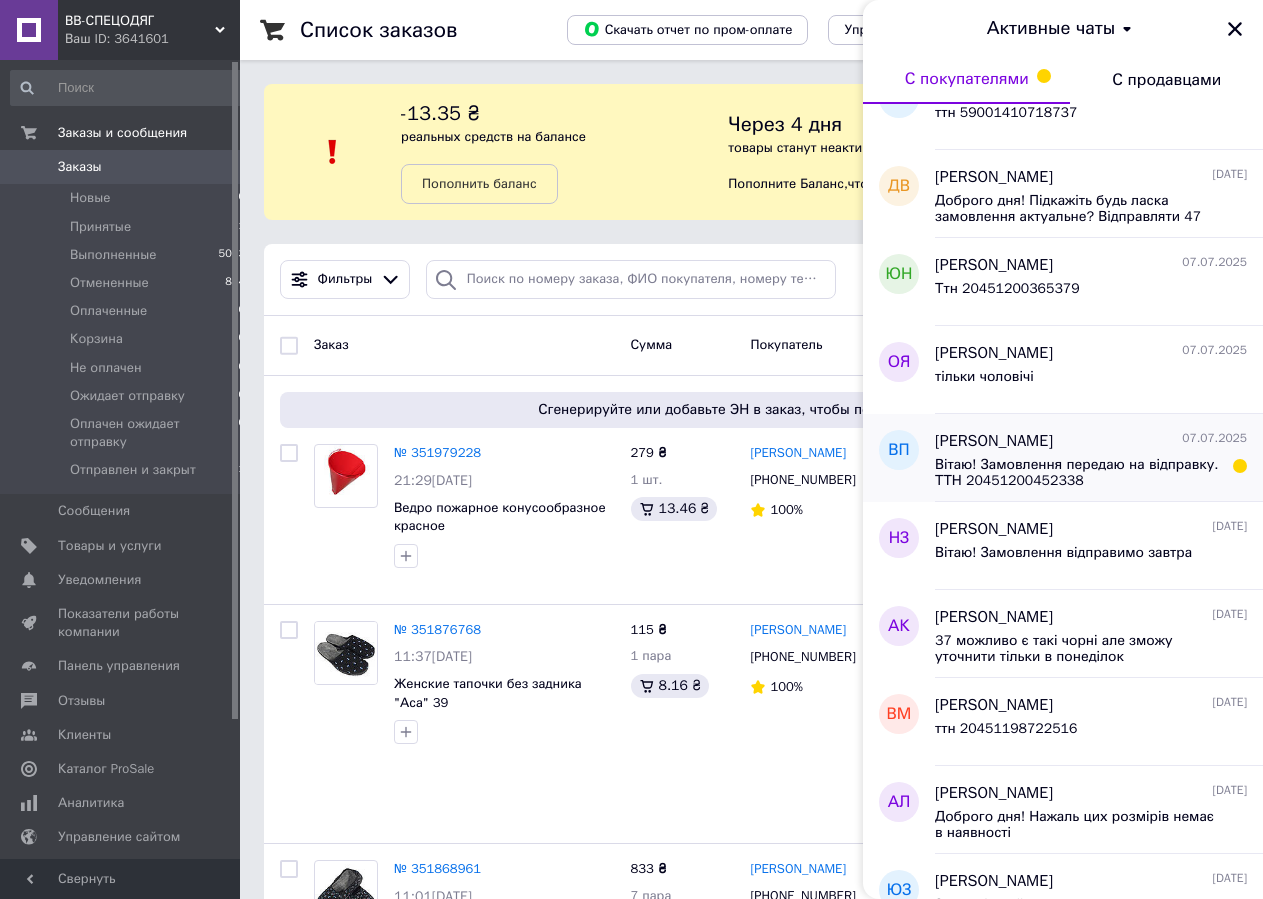 click on "Вітаю! Замовлення передаю на відправку. ТТН 20451200452338" at bounding box center (1077, 473) 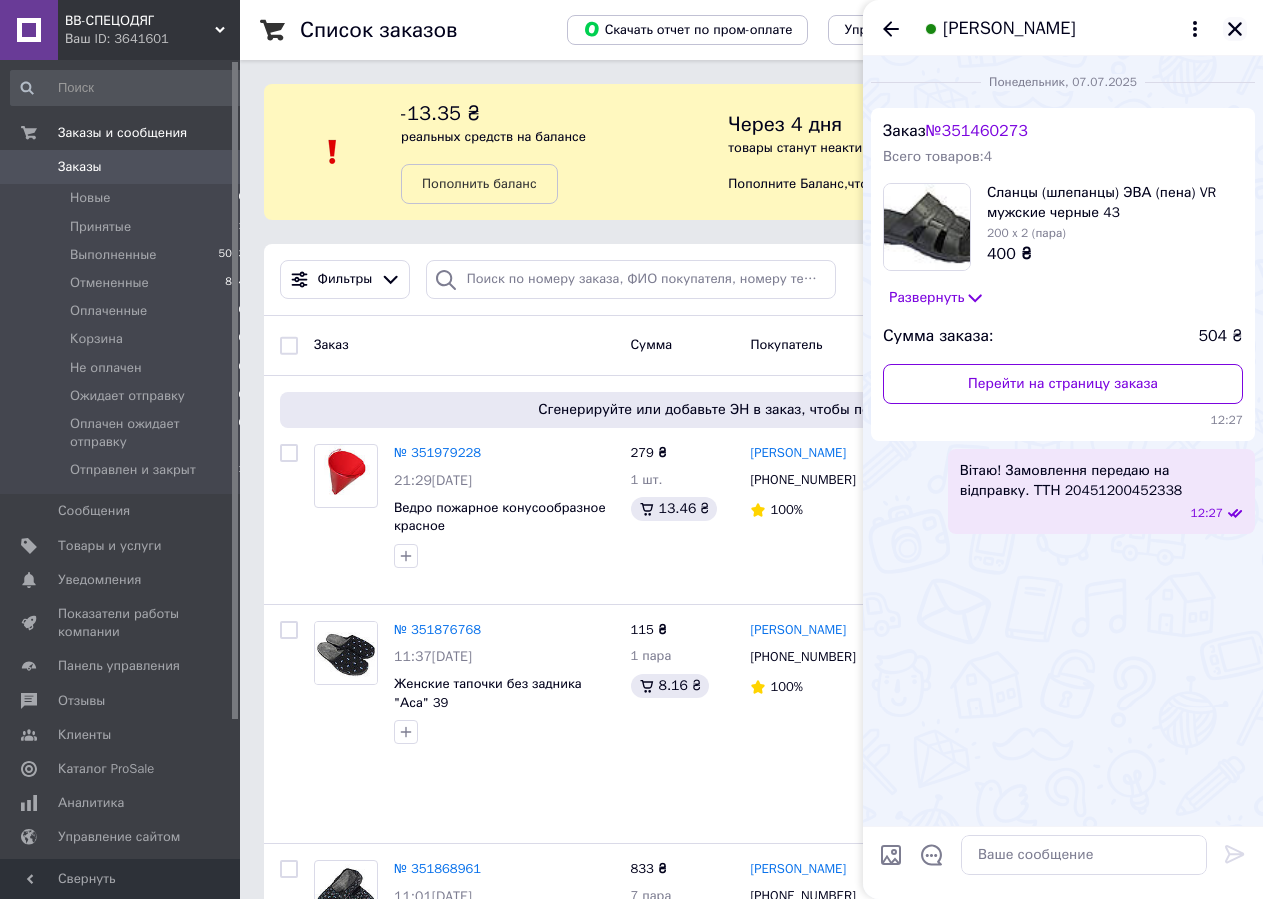 click 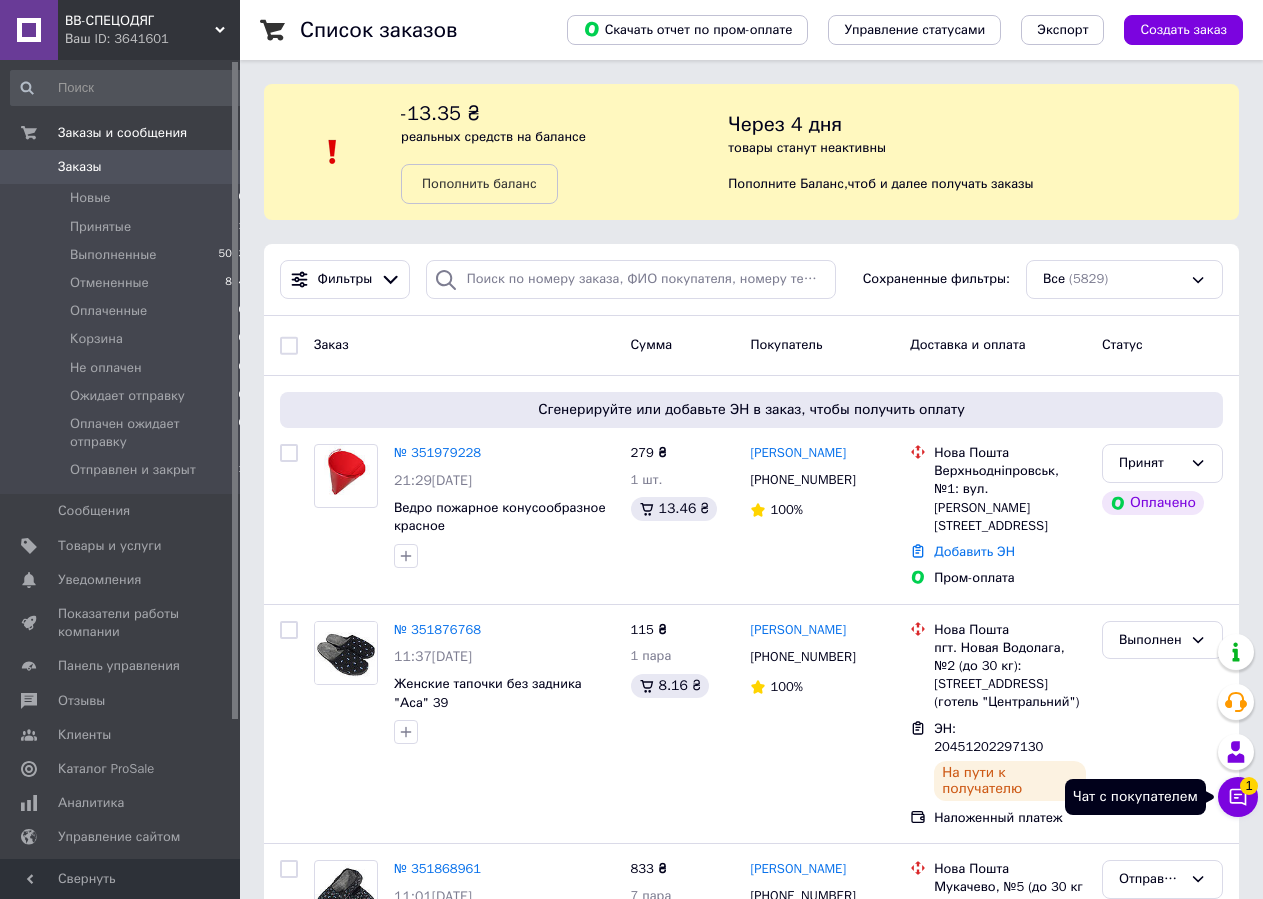 click 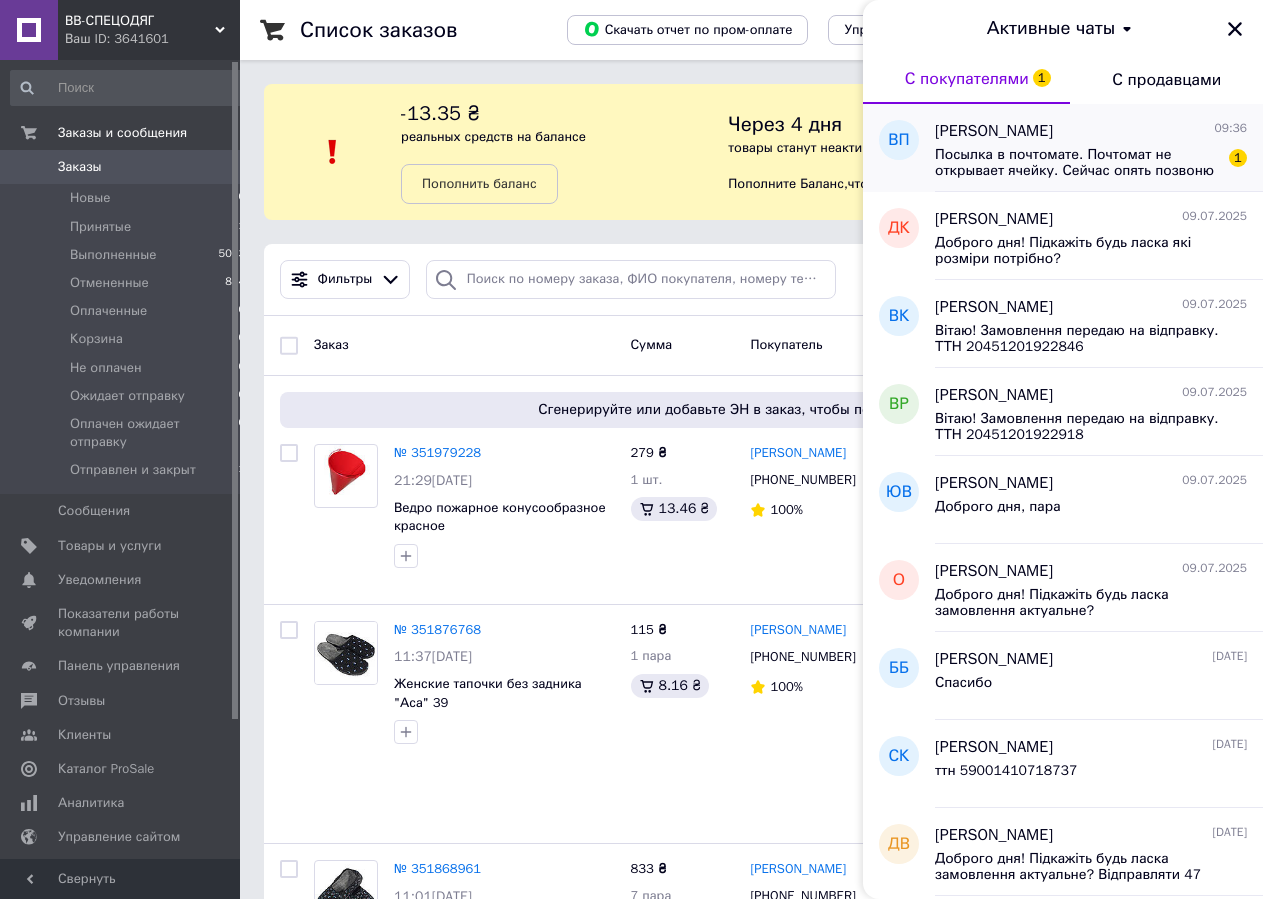 click on "Посылка в почтомате. Почтомат  не открывает ячейку. Сейчас опять позвоню на горячую линию.  Заберём, не переживайте" at bounding box center [1077, 163] 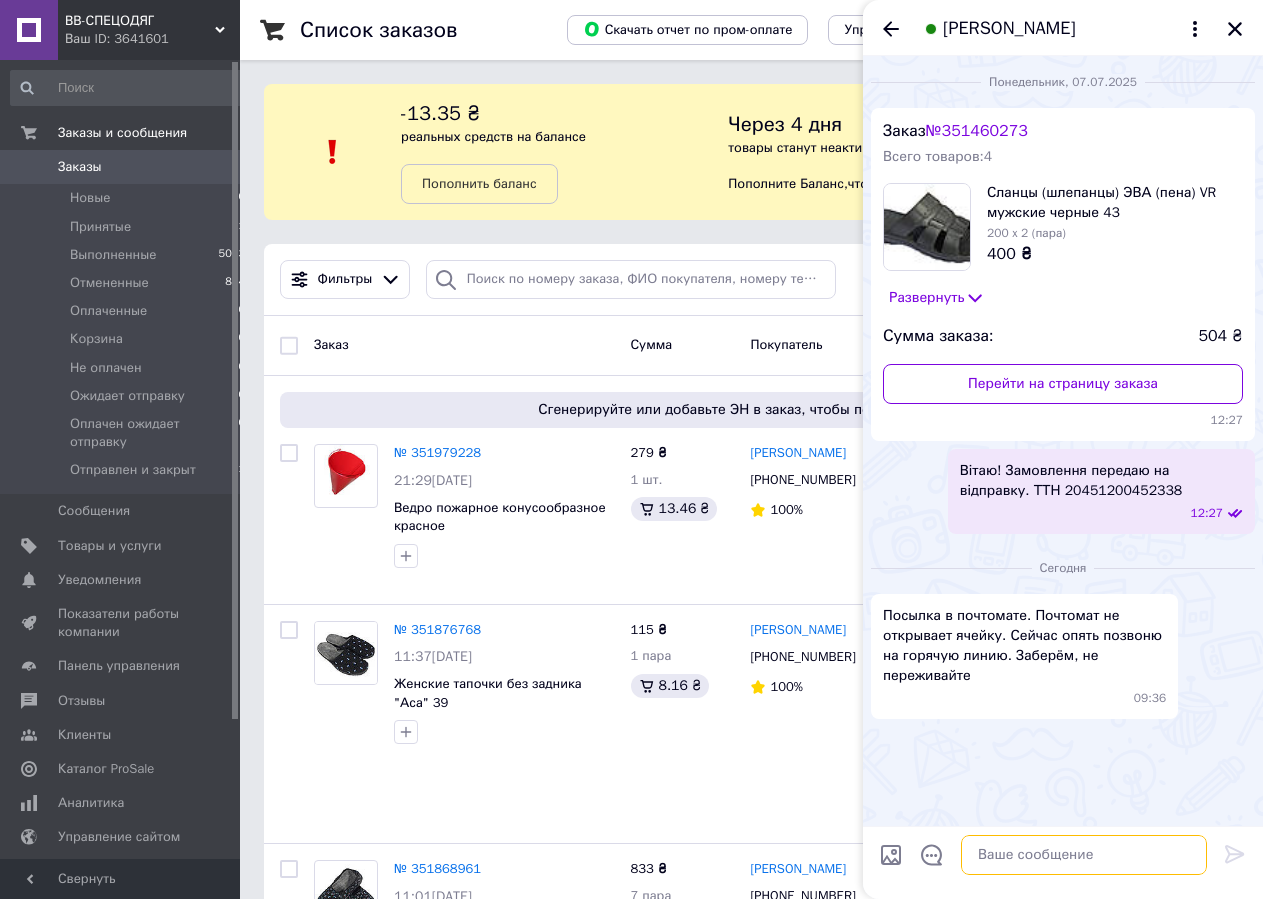 click at bounding box center [1084, 855] 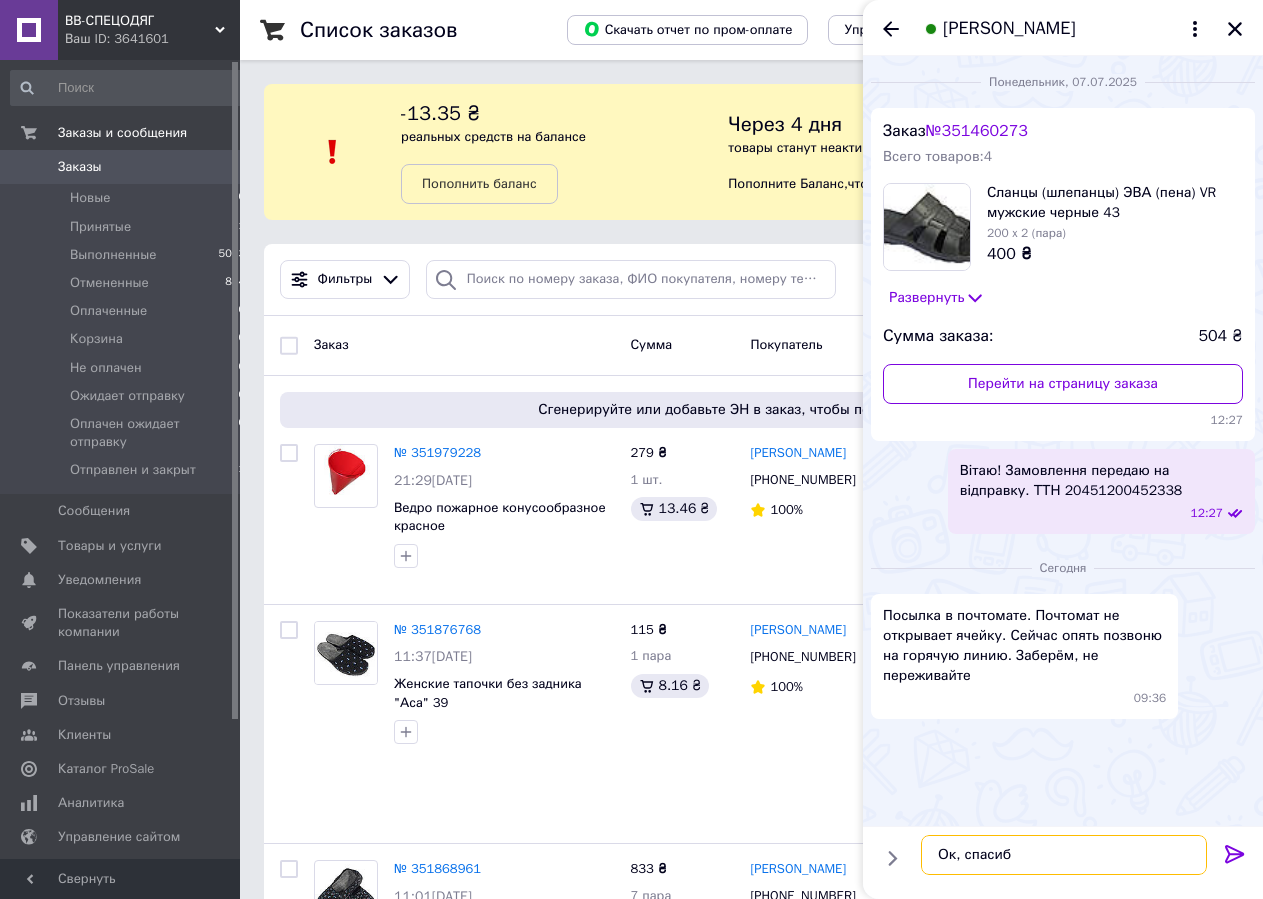 type on "Ок, спасибо" 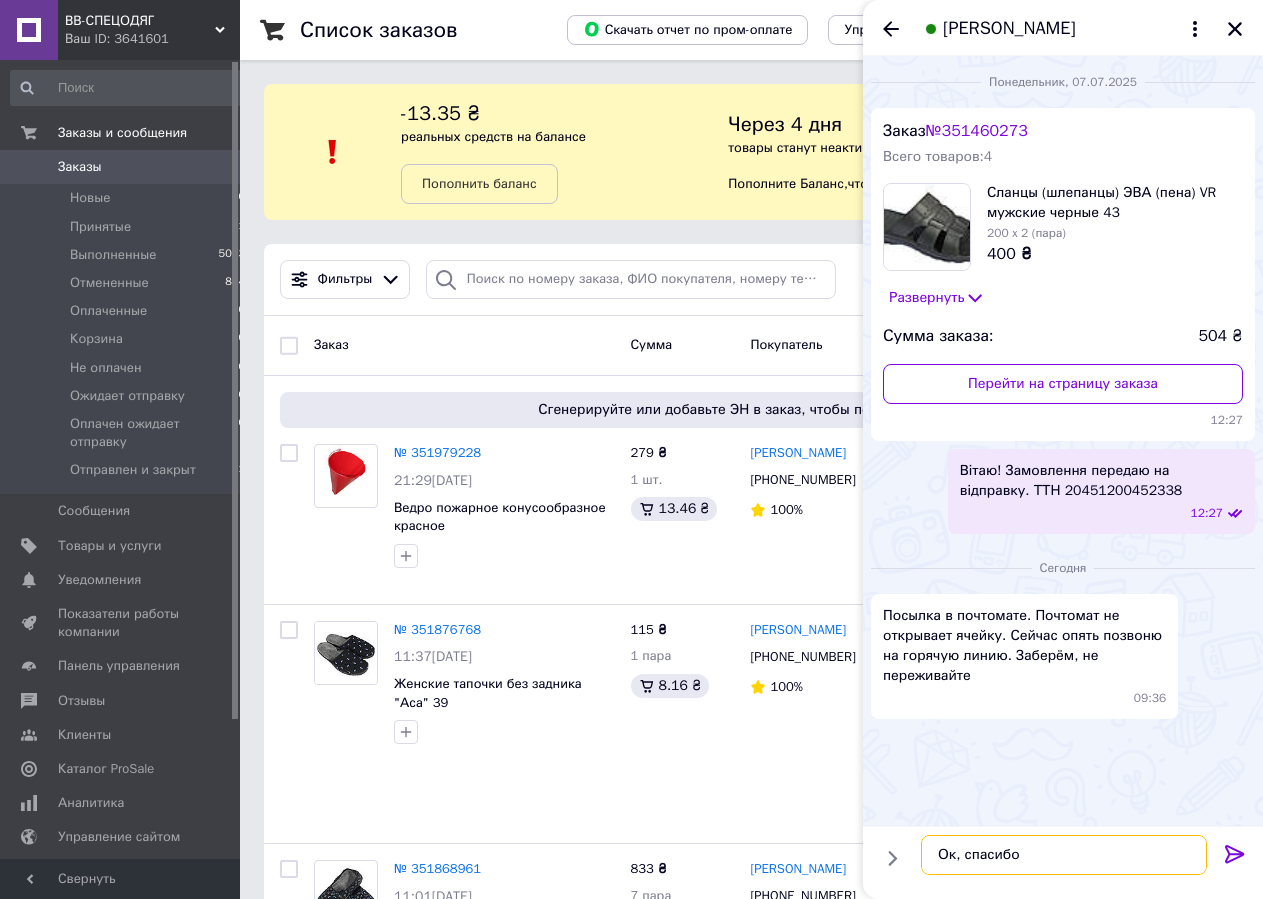 type 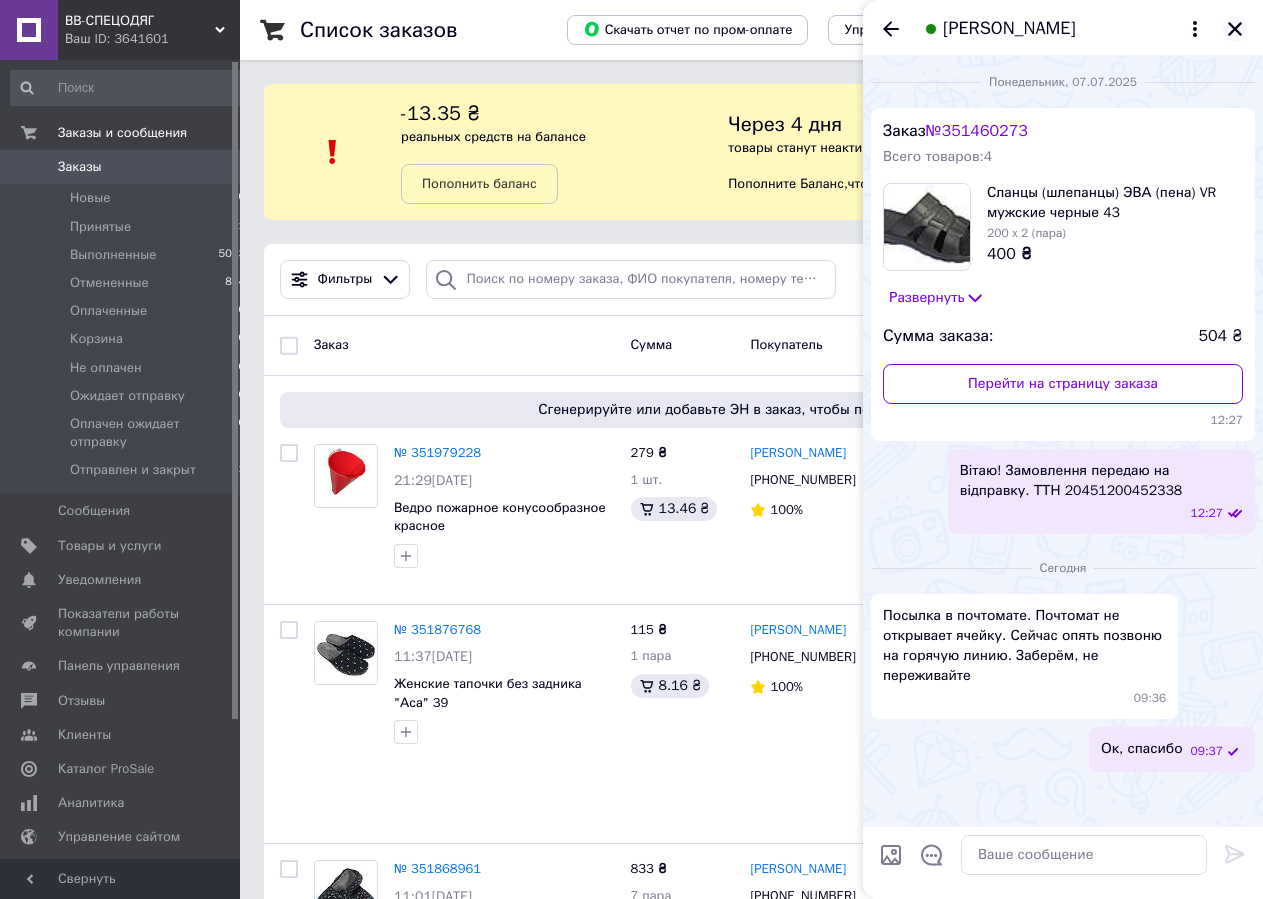 click 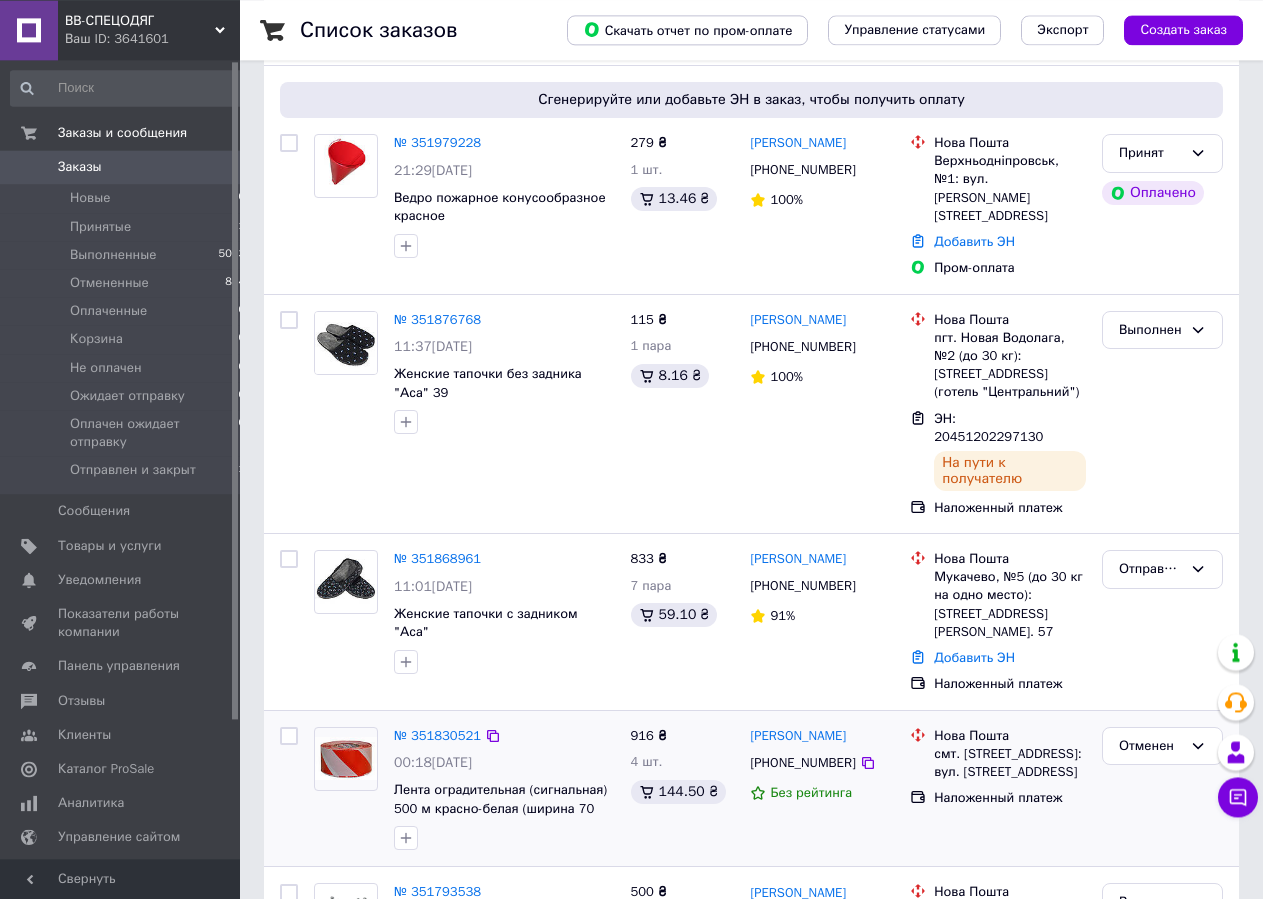scroll, scrollTop: 510, scrollLeft: 0, axis: vertical 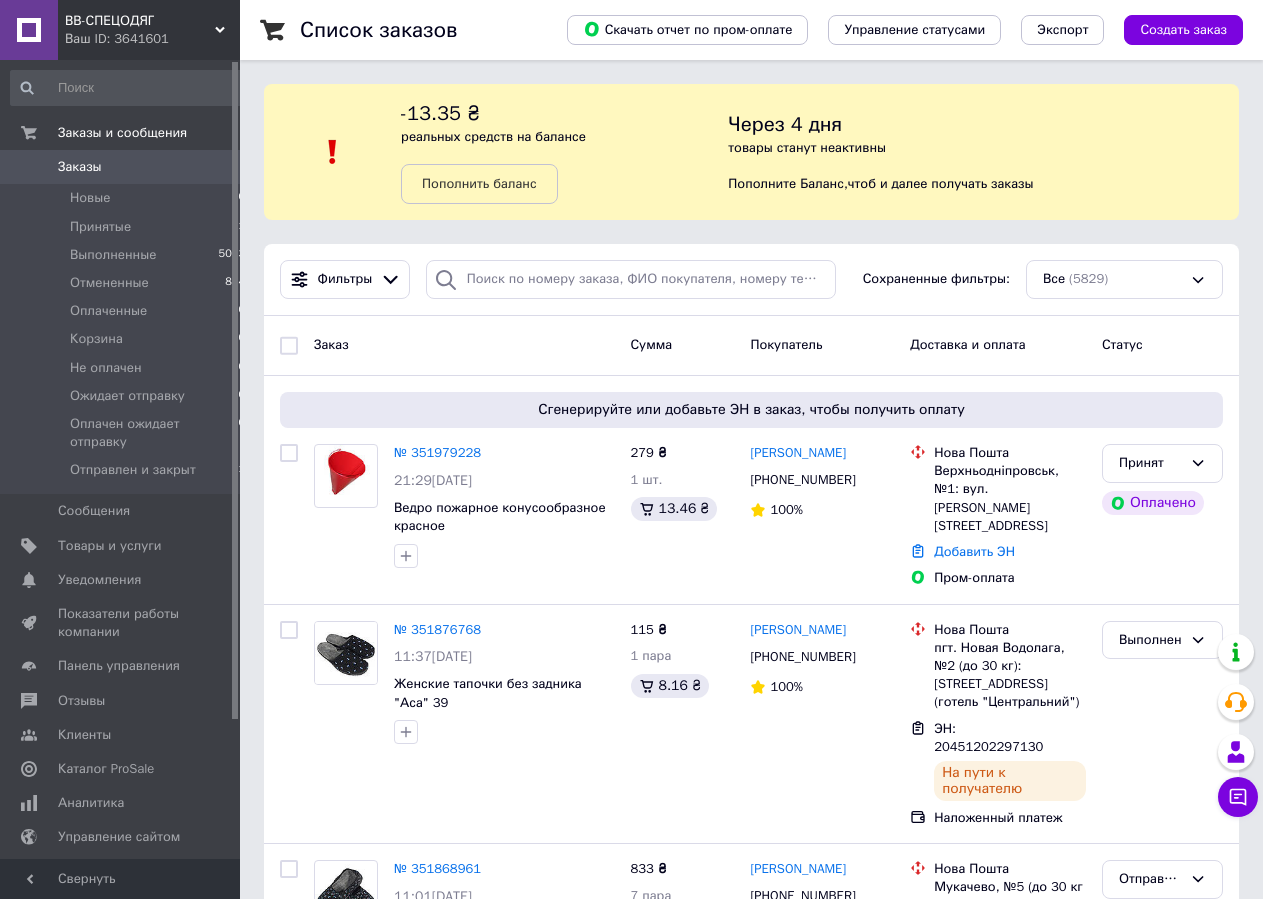 click on "Ваш ID: 3641601" at bounding box center [152, 39] 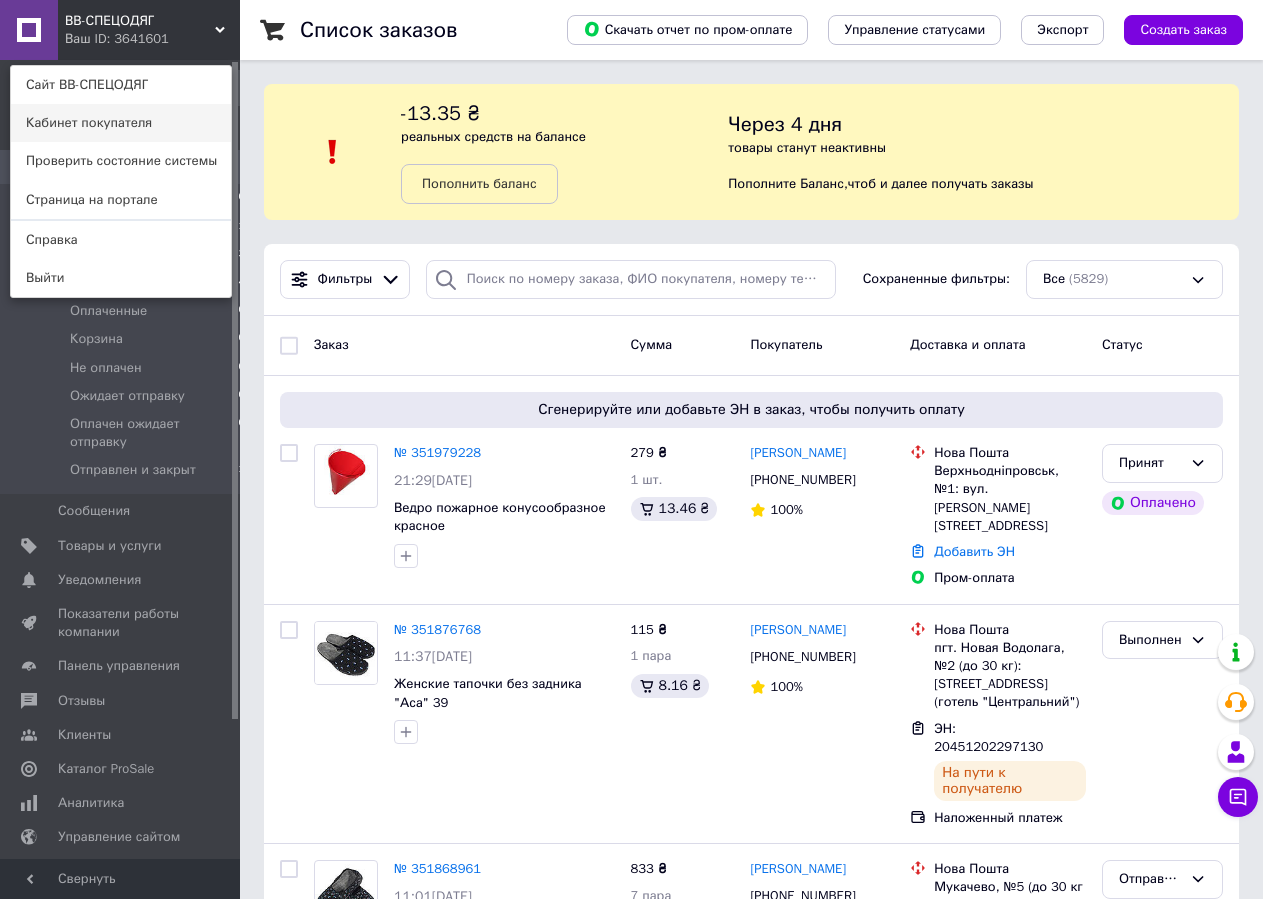 click on "Кабинет покупателя" at bounding box center [121, 123] 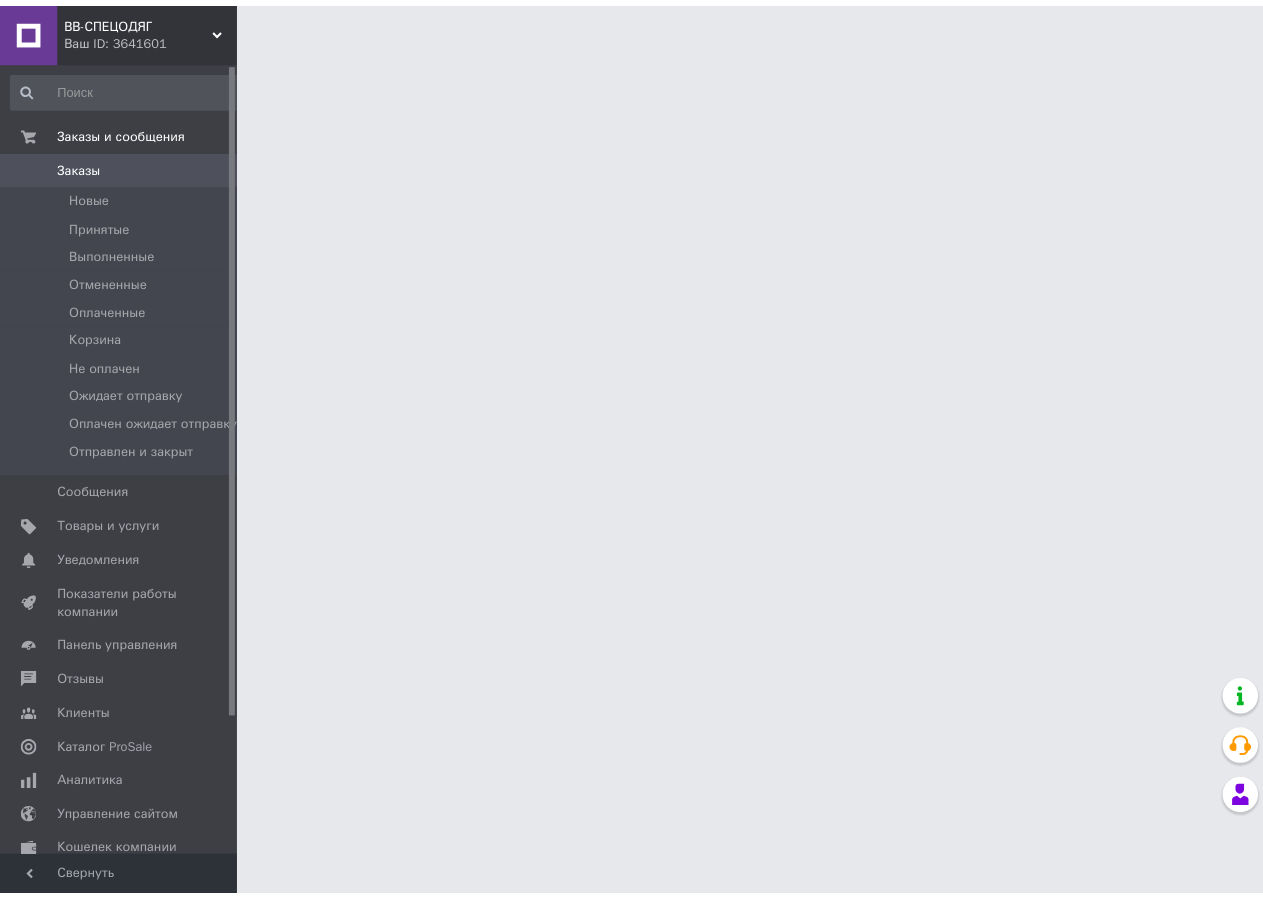 scroll, scrollTop: 0, scrollLeft: 0, axis: both 